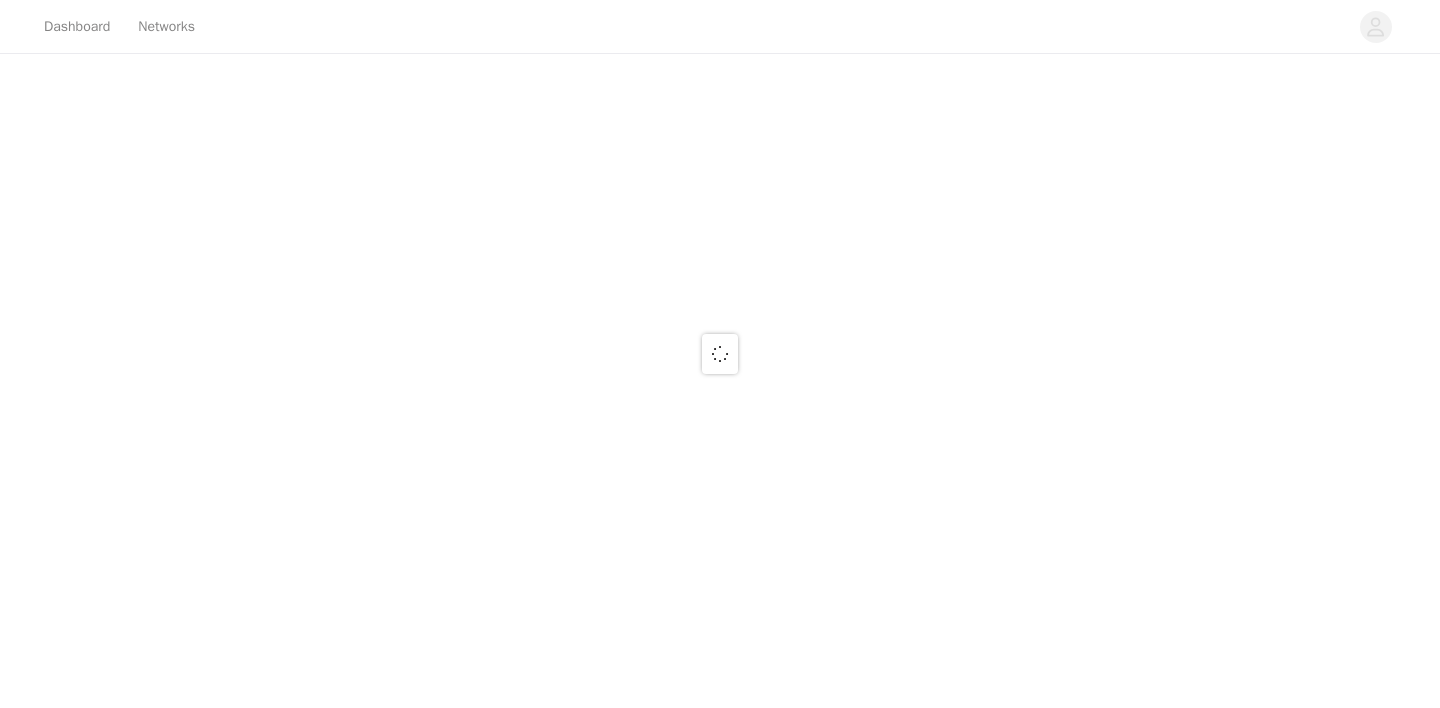 scroll, scrollTop: 0, scrollLeft: 0, axis: both 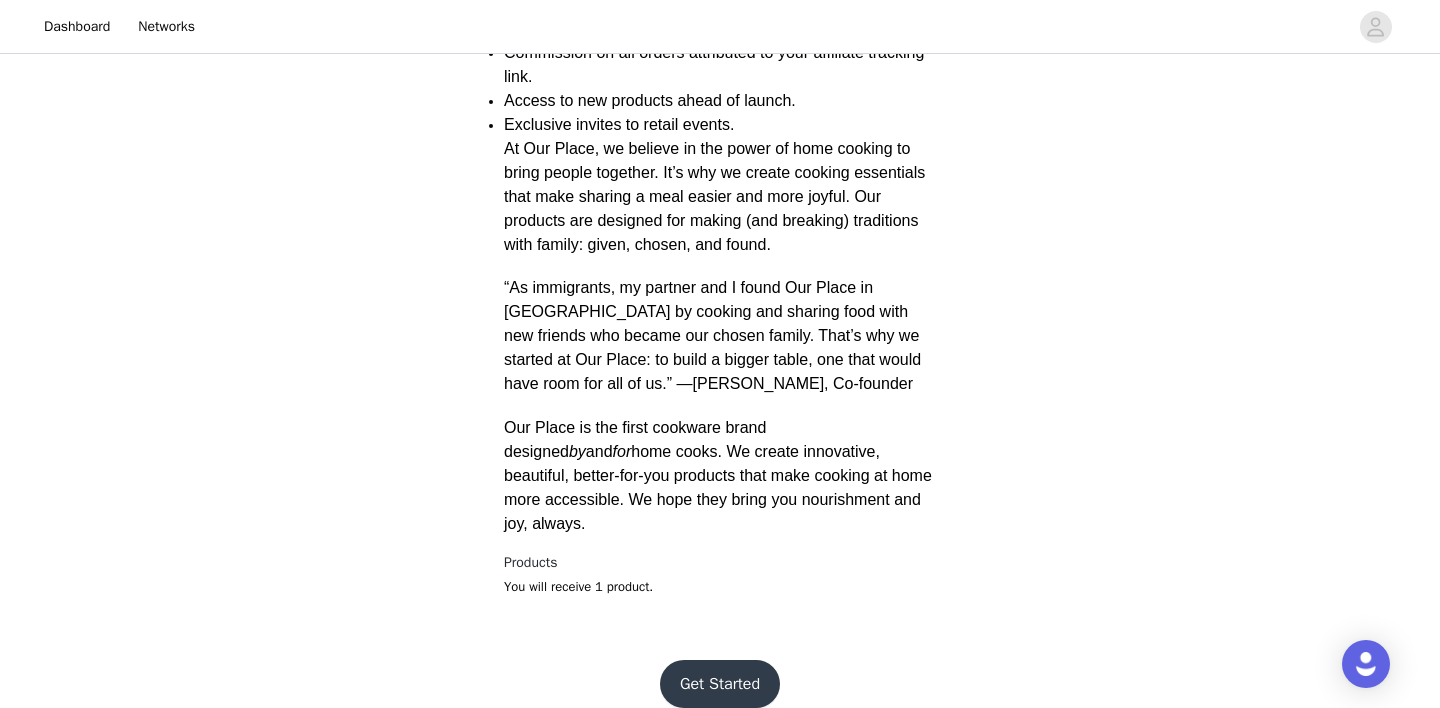 click on "Get Started" at bounding box center (720, 684) 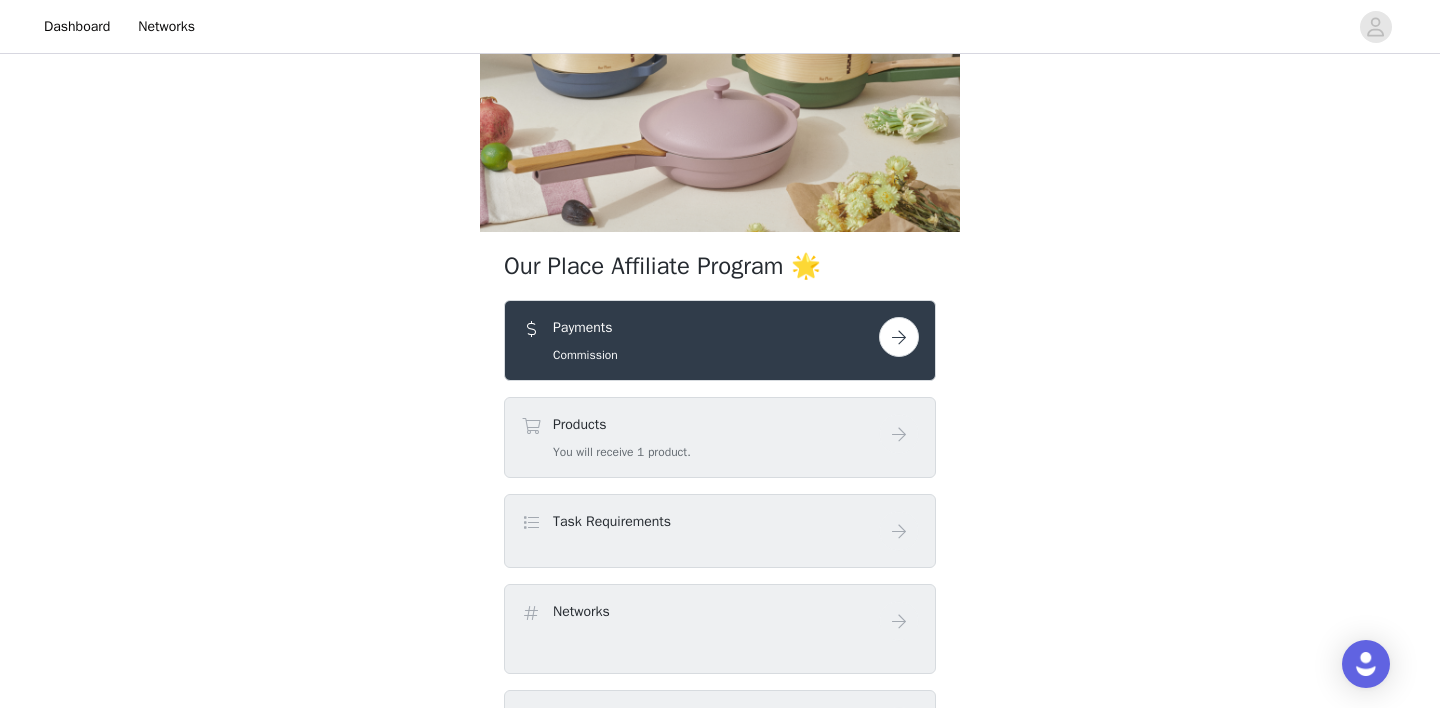 scroll, scrollTop: 175, scrollLeft: 0, axis: vertical 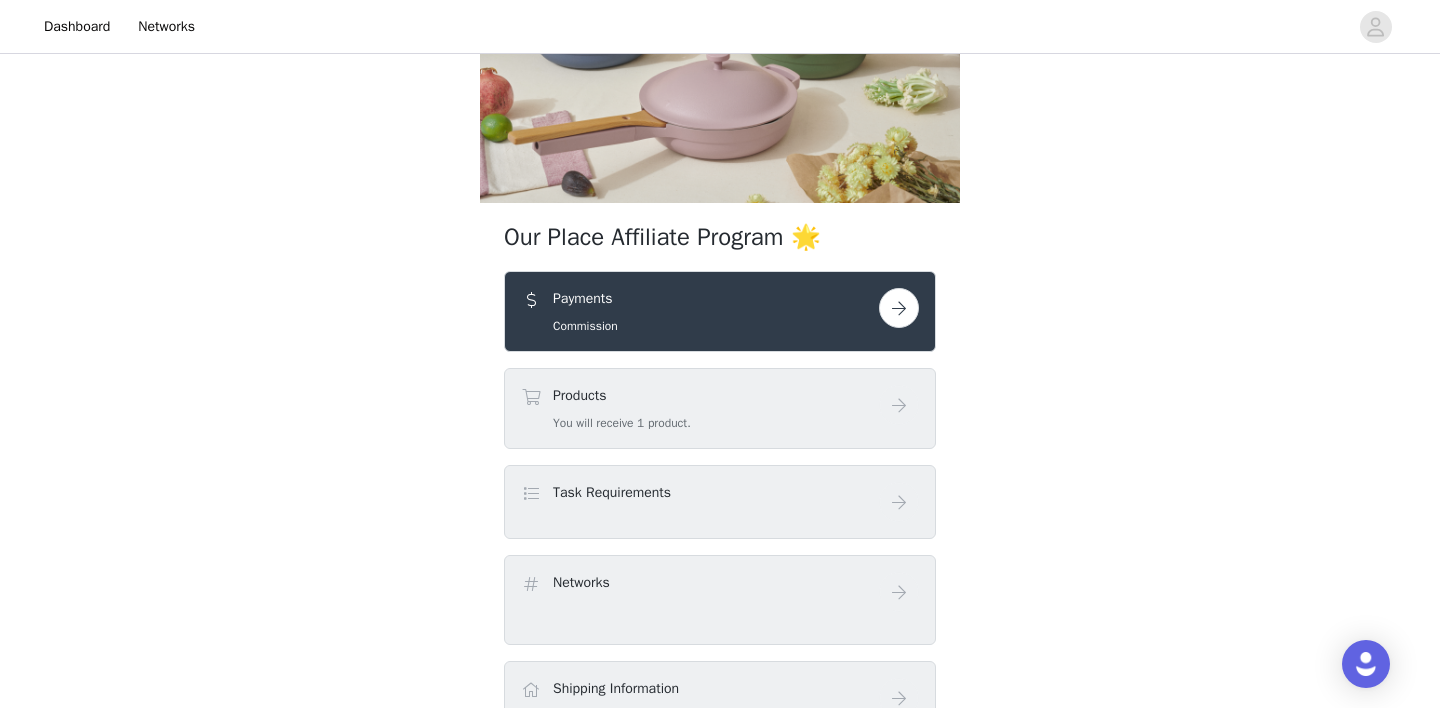 click at bounding box center (899, 308) 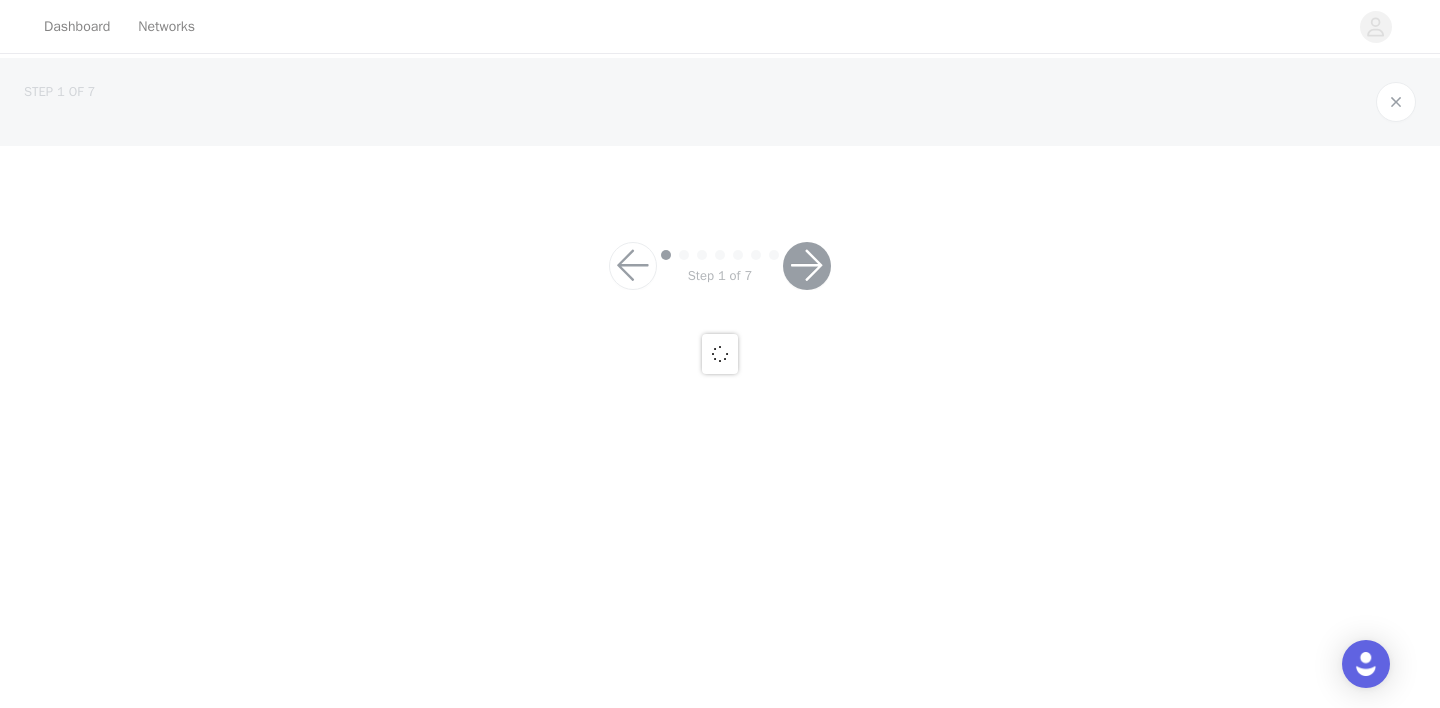 scroll, scrollTop: 0, scrollLeft: 0, axis: both 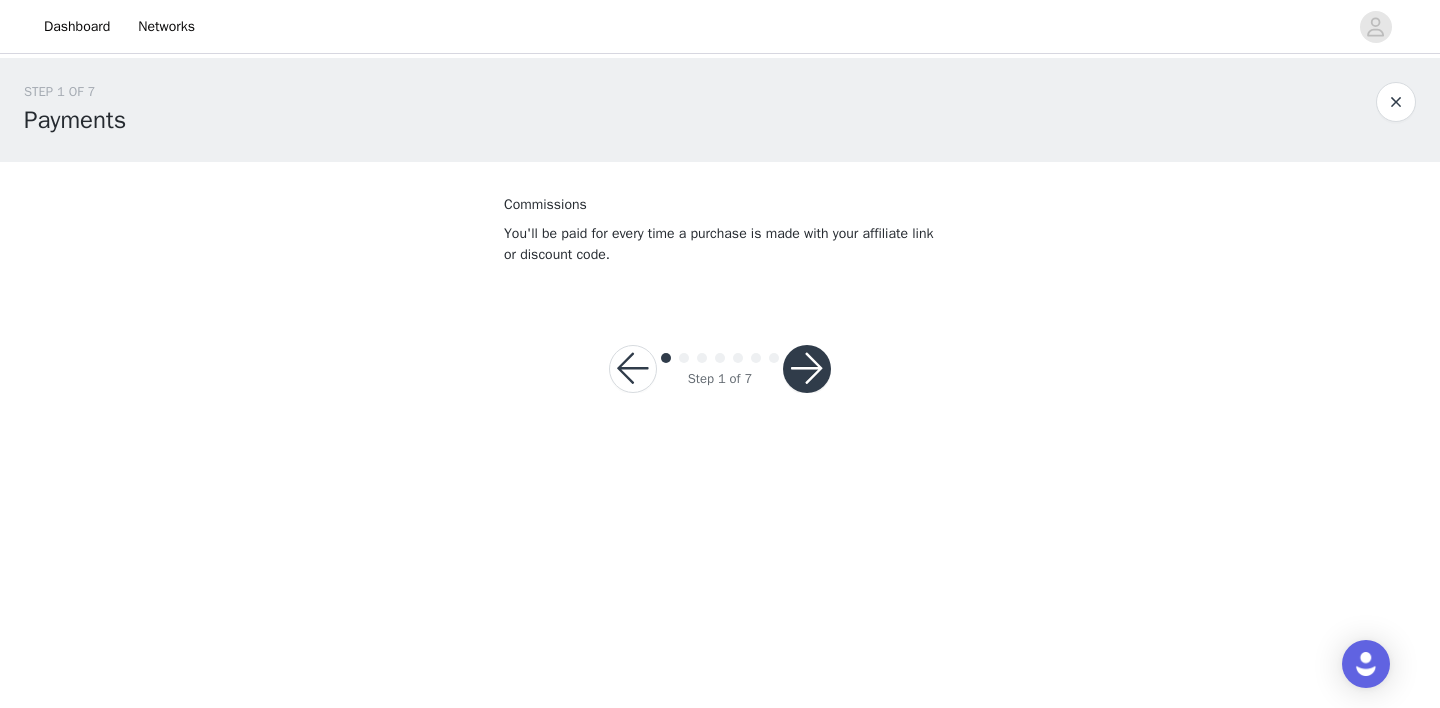 click at bounding box center (807, 369) 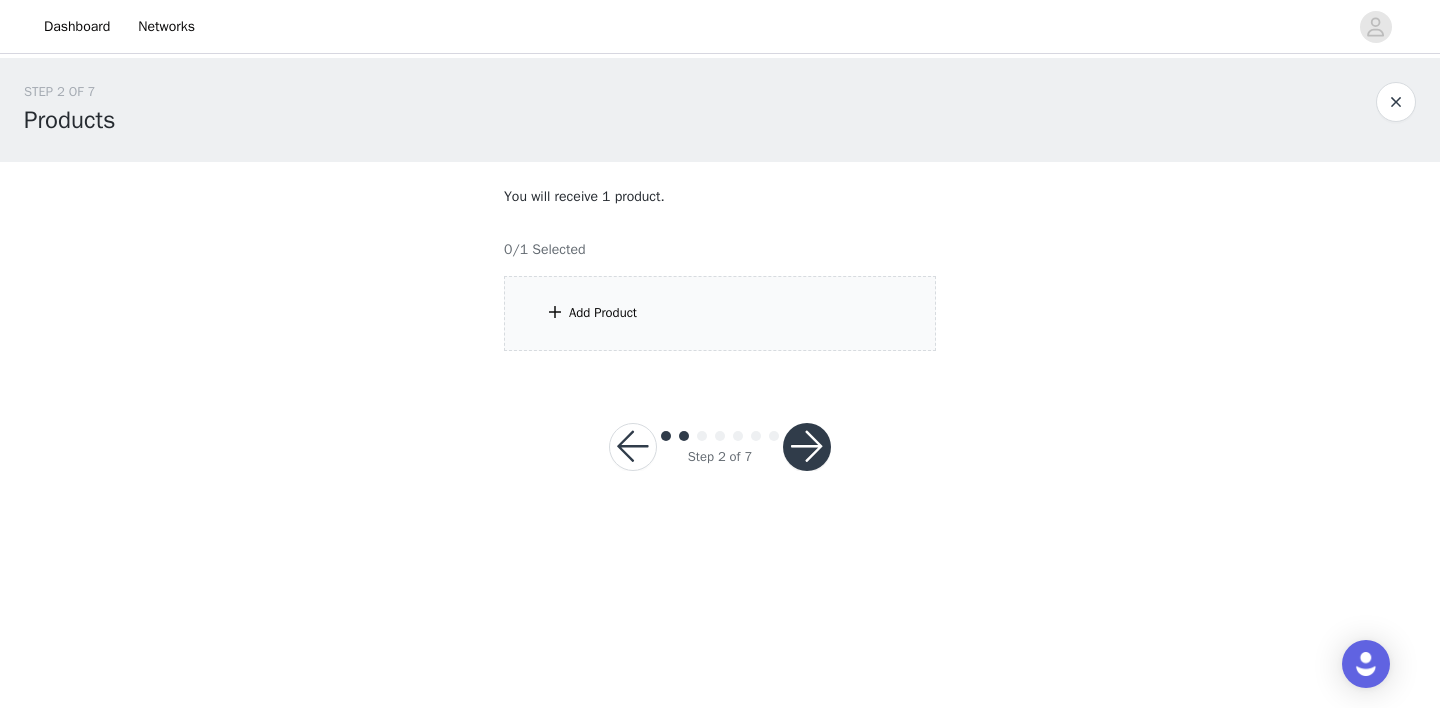 click on "Add Product" at bounding box center [720, 313] 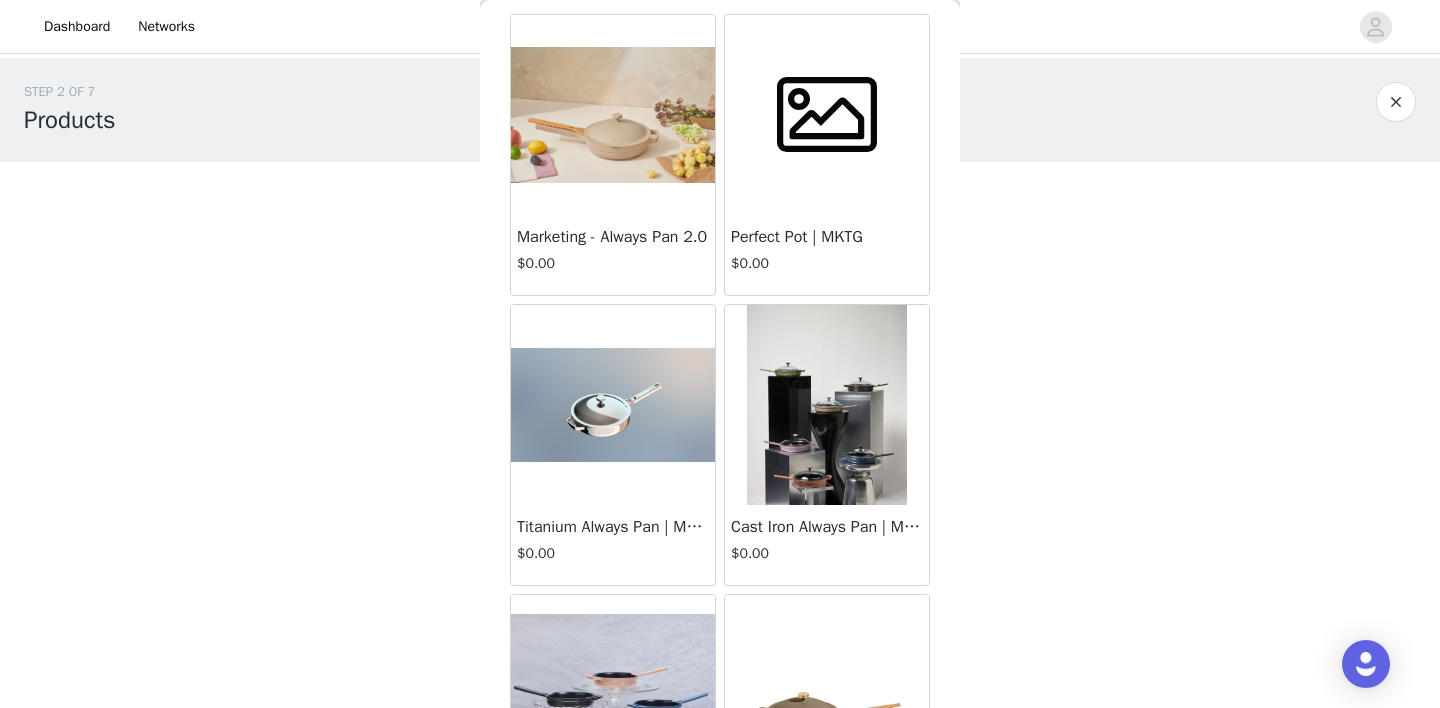 scroll, scrollTop: 0, scrollLeft: 0, axis: both 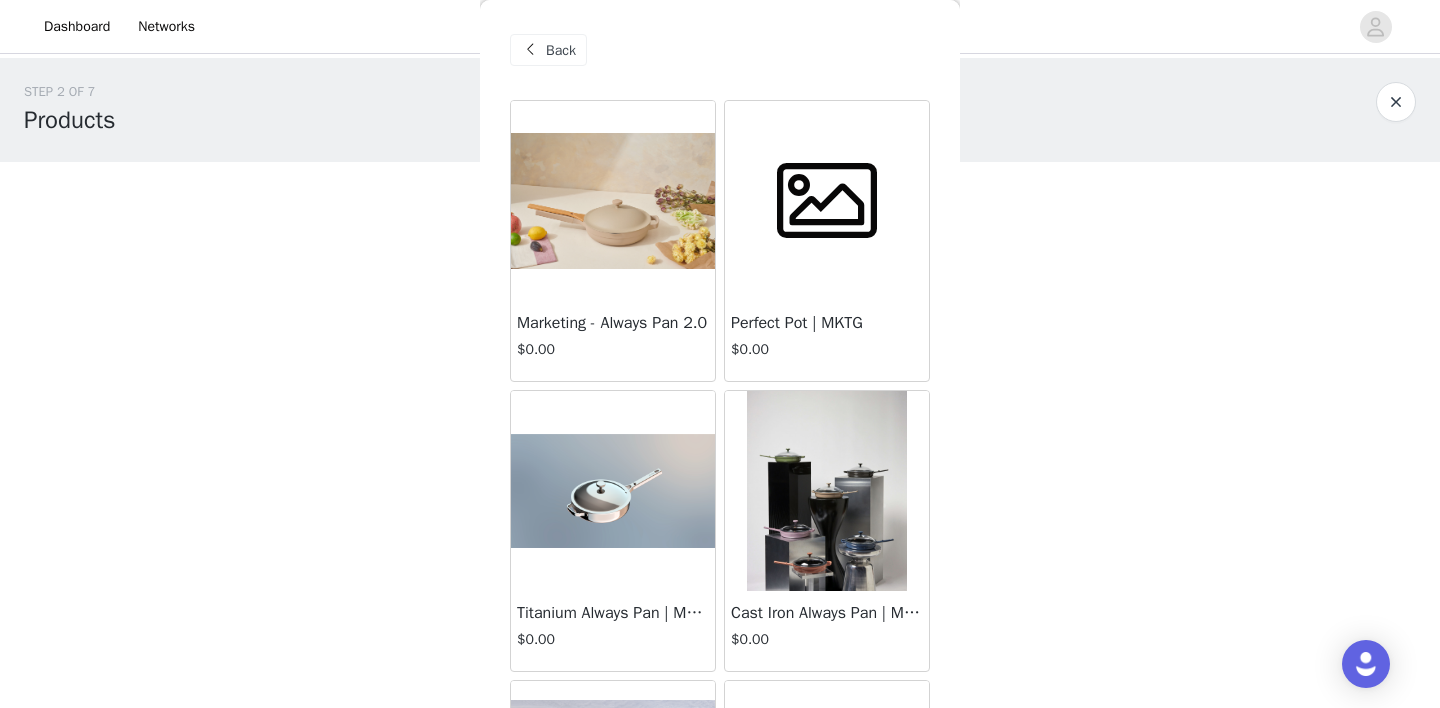 click at bounding box center [827, 201] 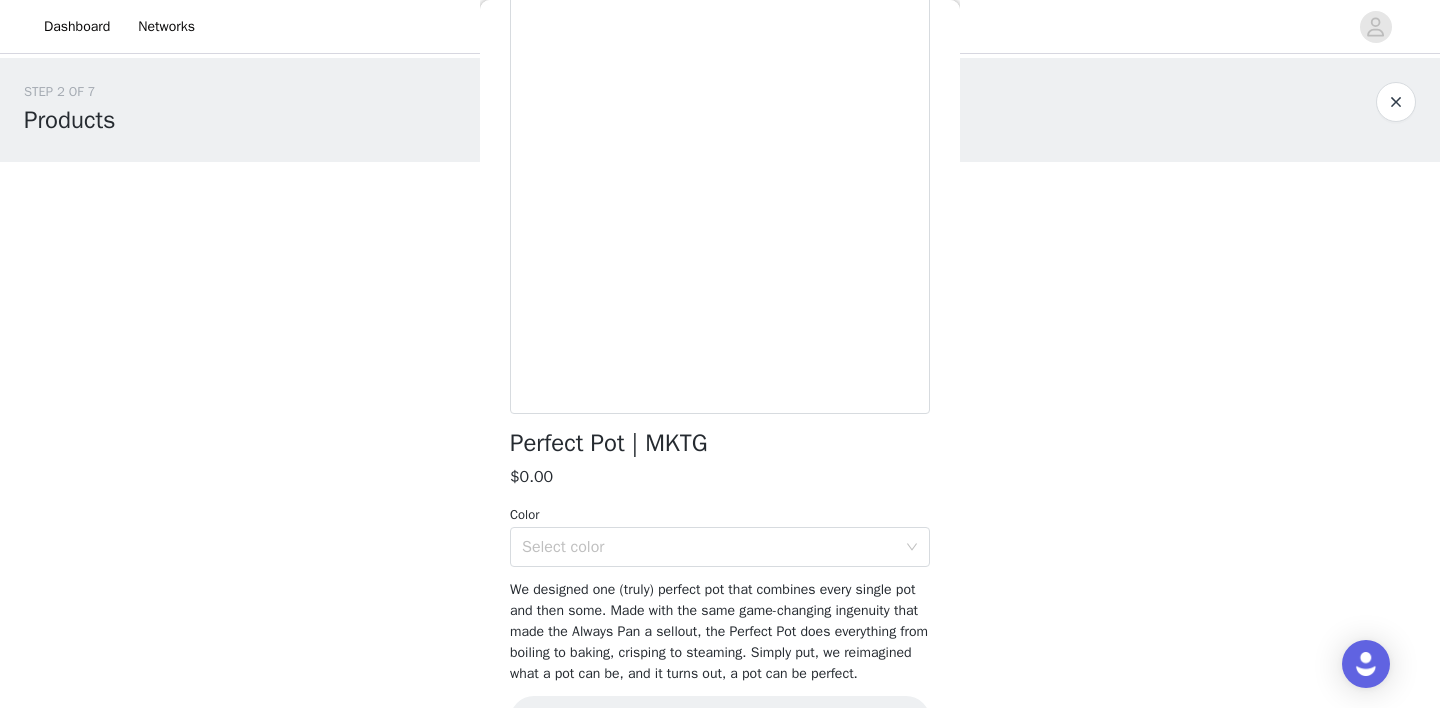 scroll, scrollTop: 0, scrollLeft: 0, axis: both 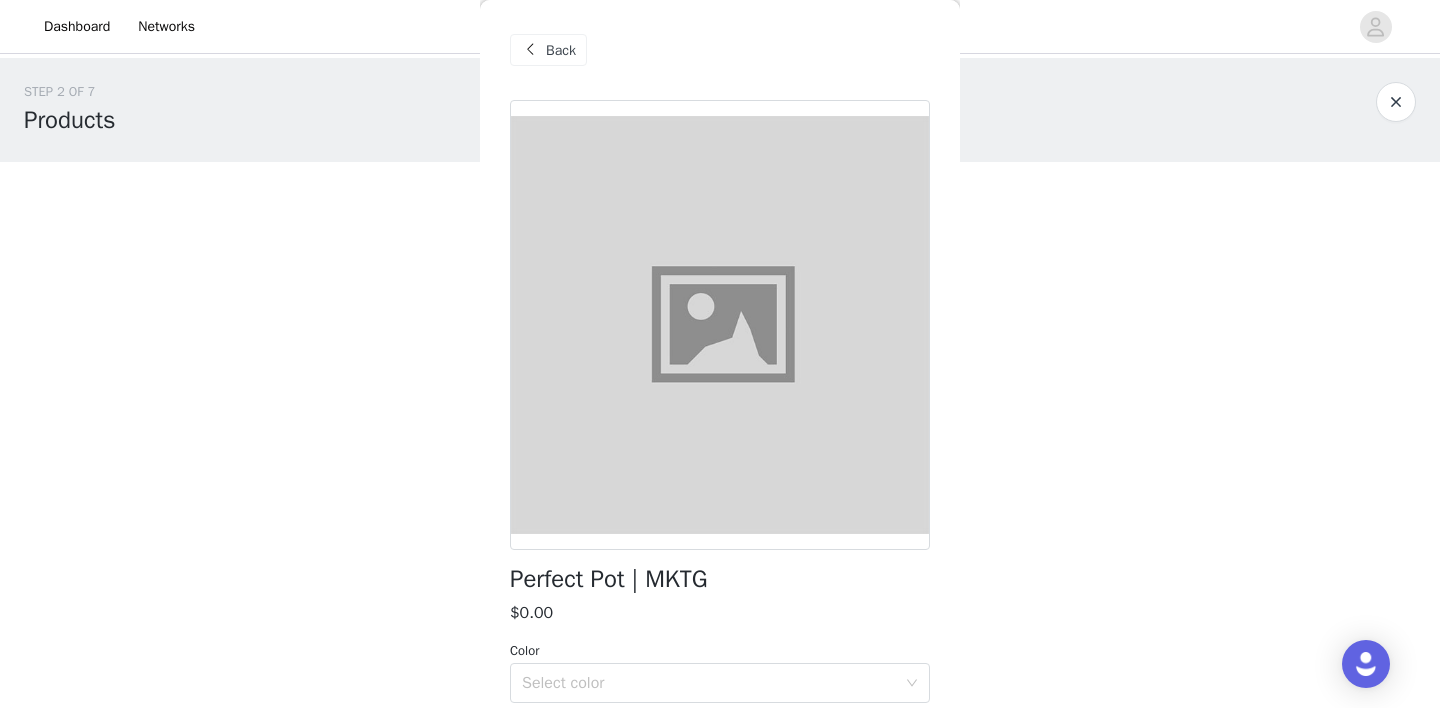 click on "Back" at bounding box center [561, 50] 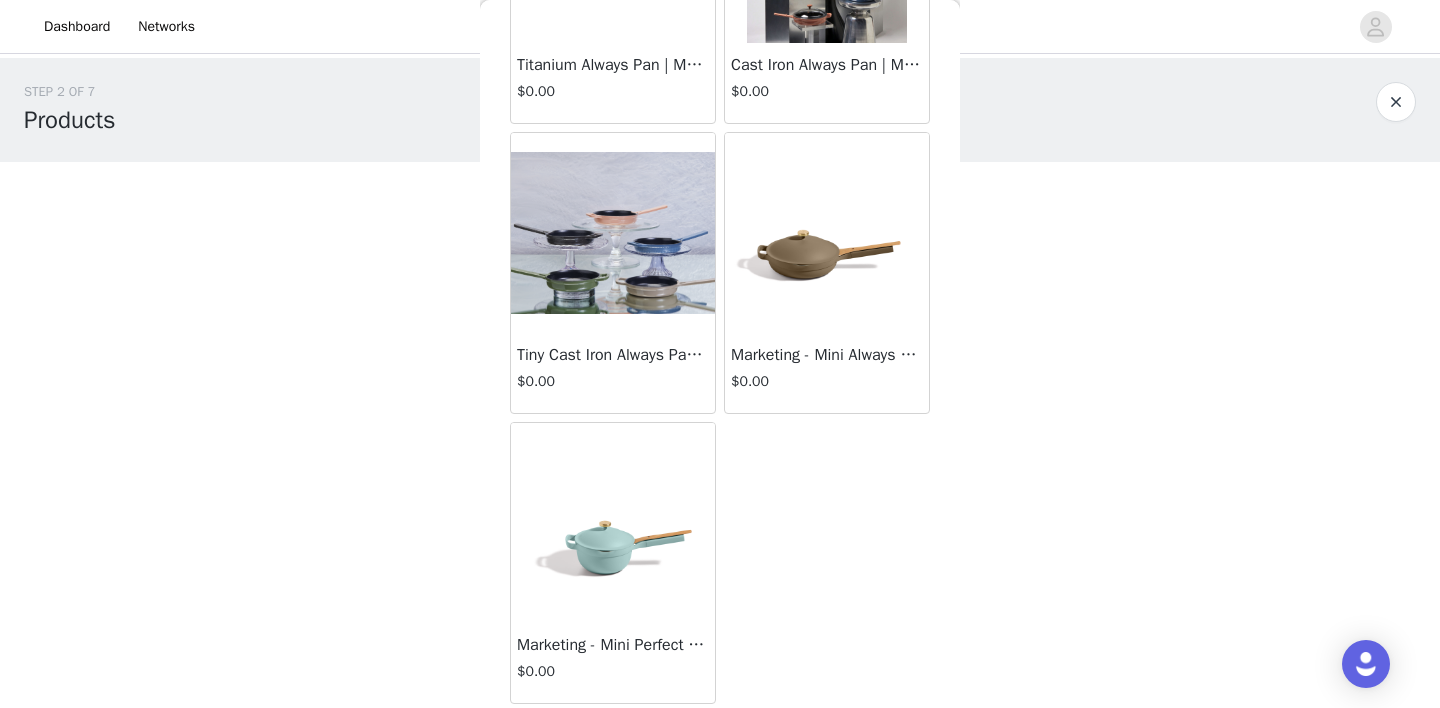 scroll, scrollTop: 0, scrollLeft: 0, axis: both 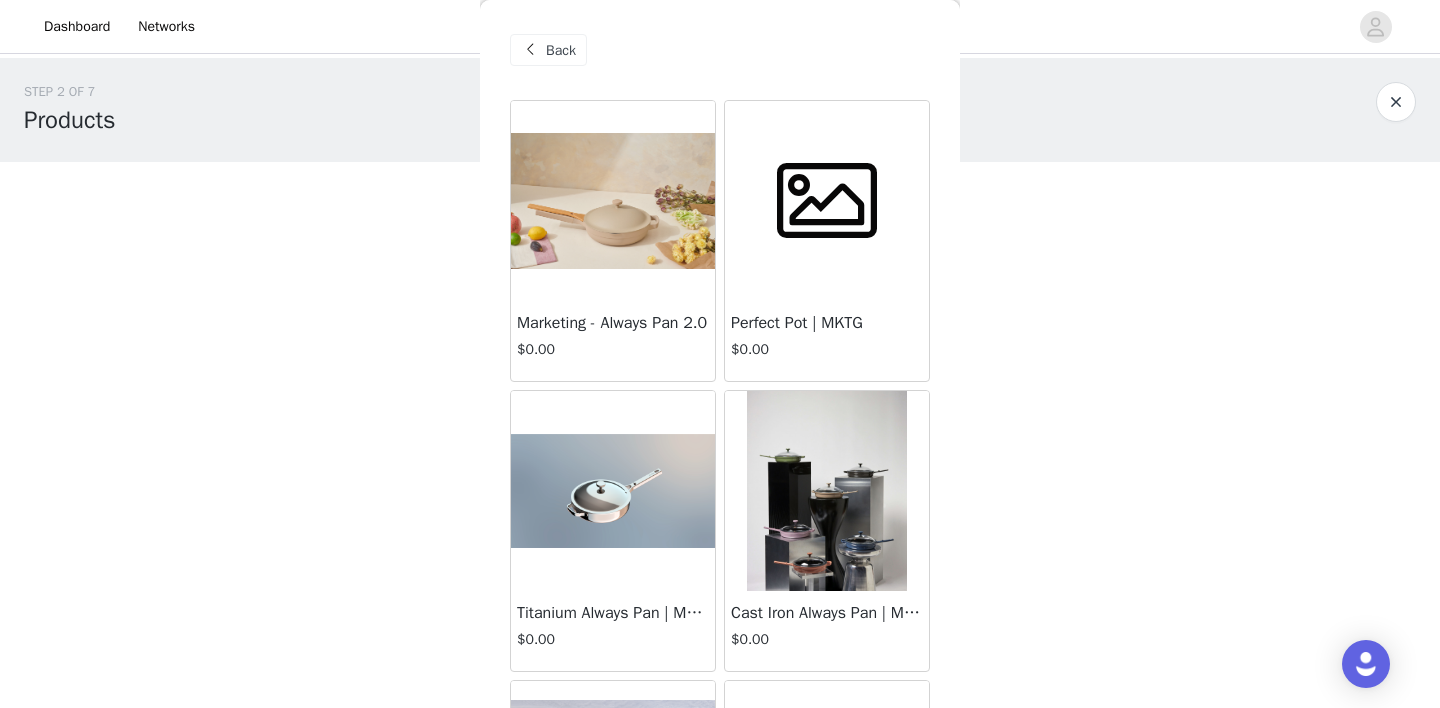 click at bounding box center (827, 201) 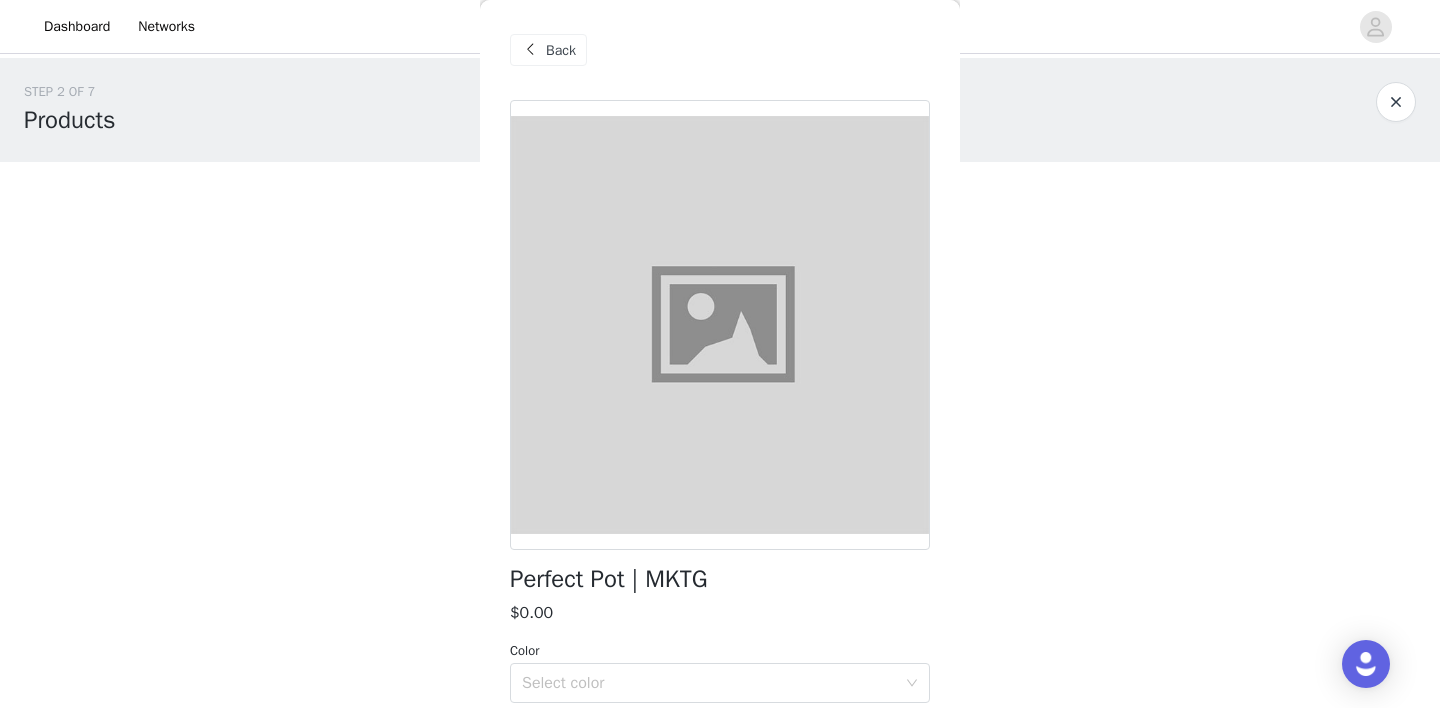scroll, scrollTop: 216, scrollLeft: 0, axis: vertical 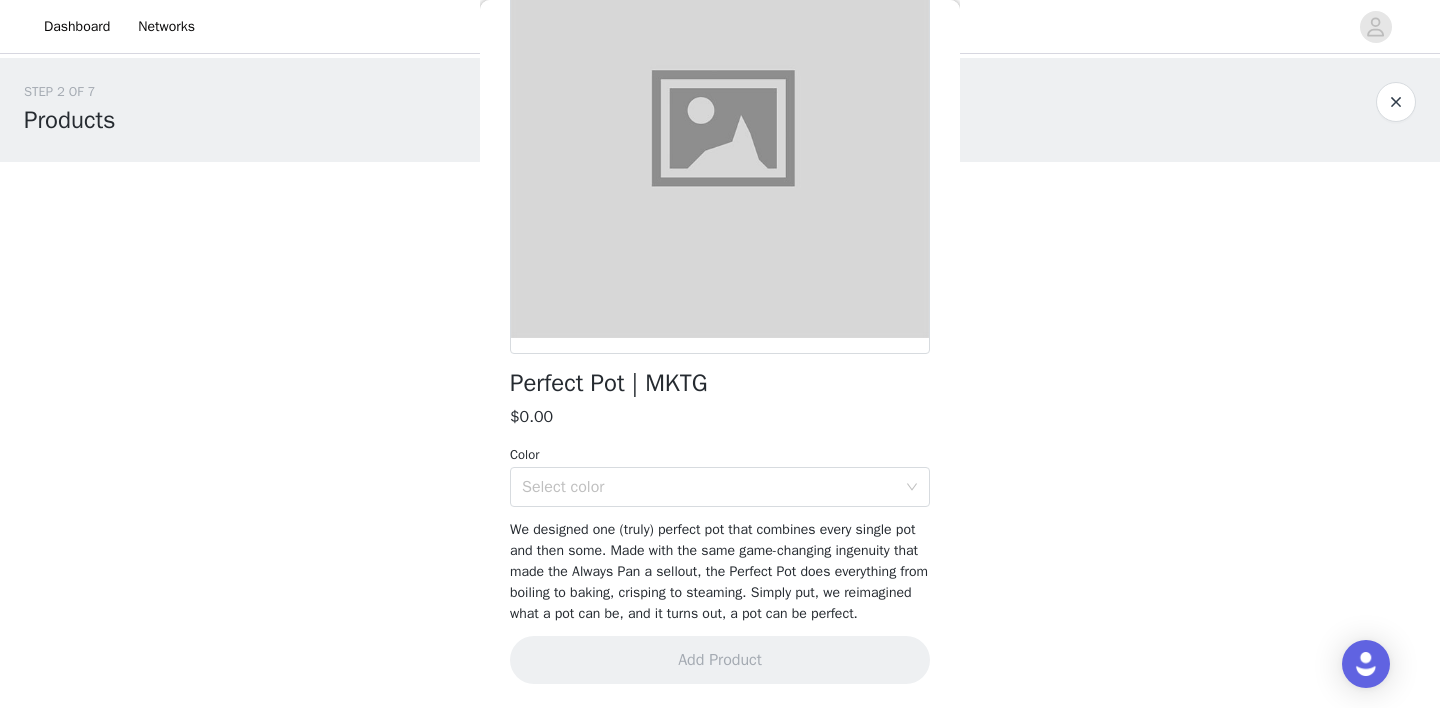 click on "Select color" at bounding box center (709, 487) 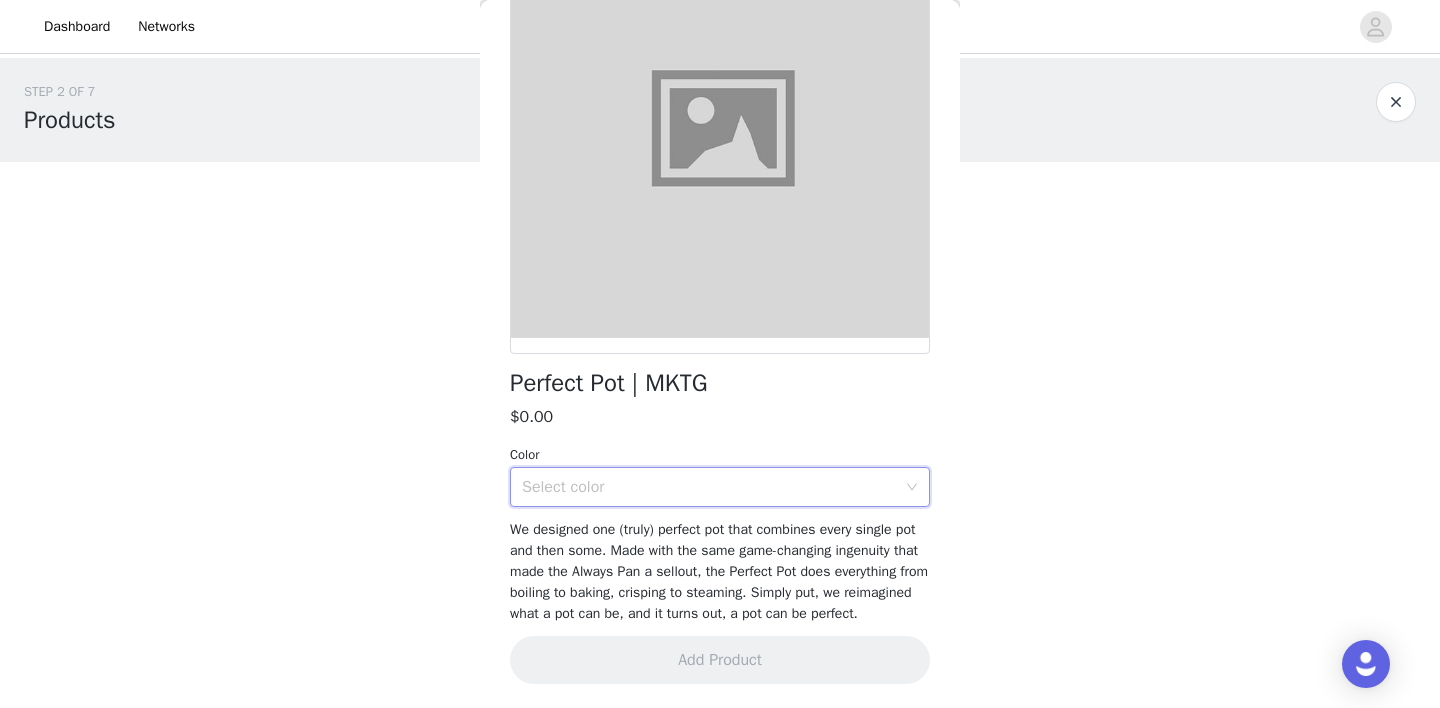 click on "Select color" at bounding box center [709, 487] 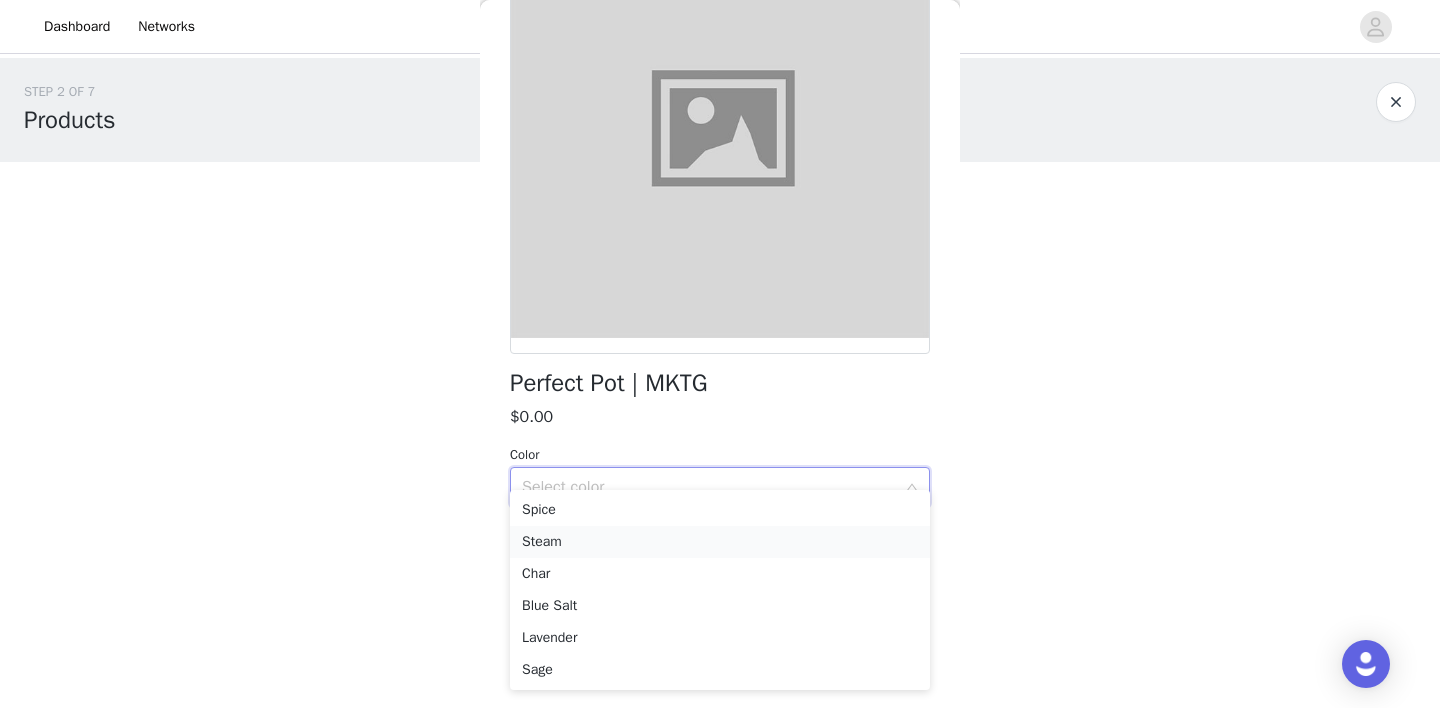 click on "Steam" at bounding box center (720, 542) 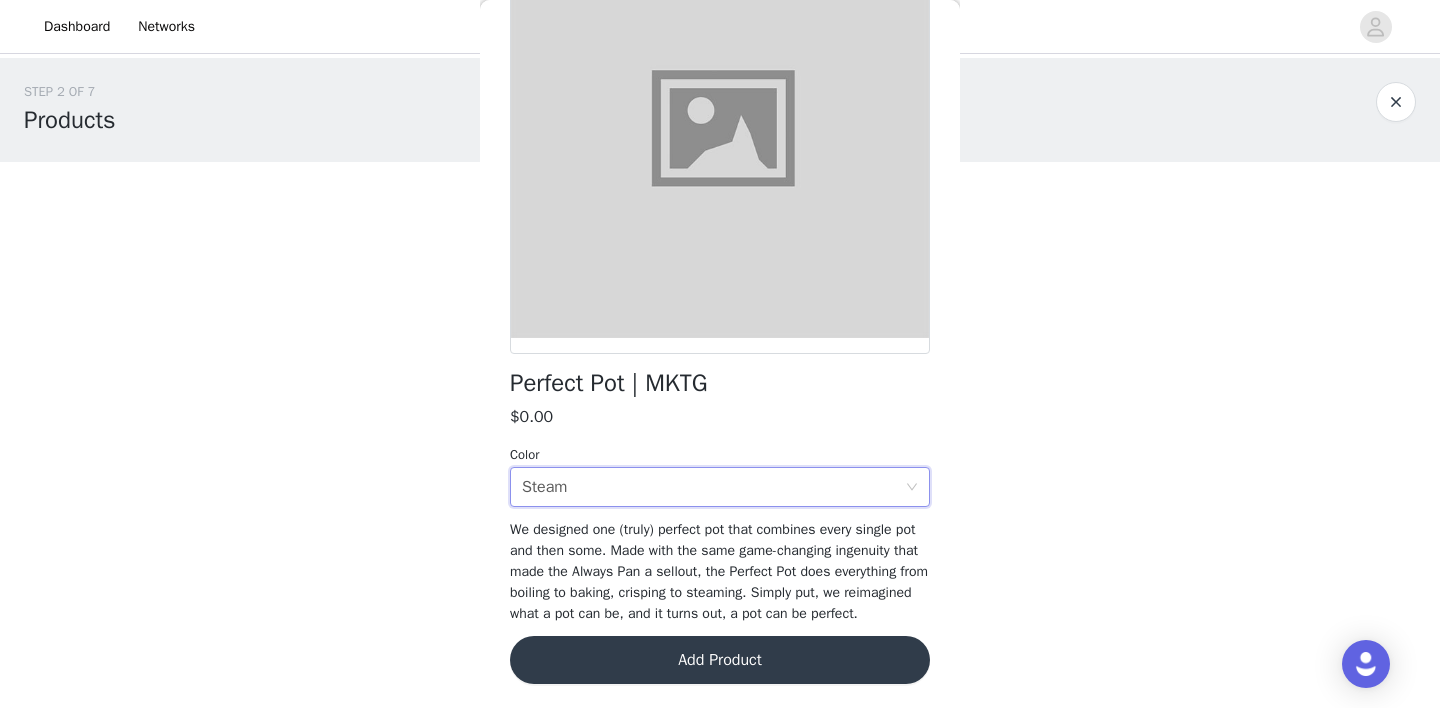 click on "Add Product" at bounding box center [720, 660] 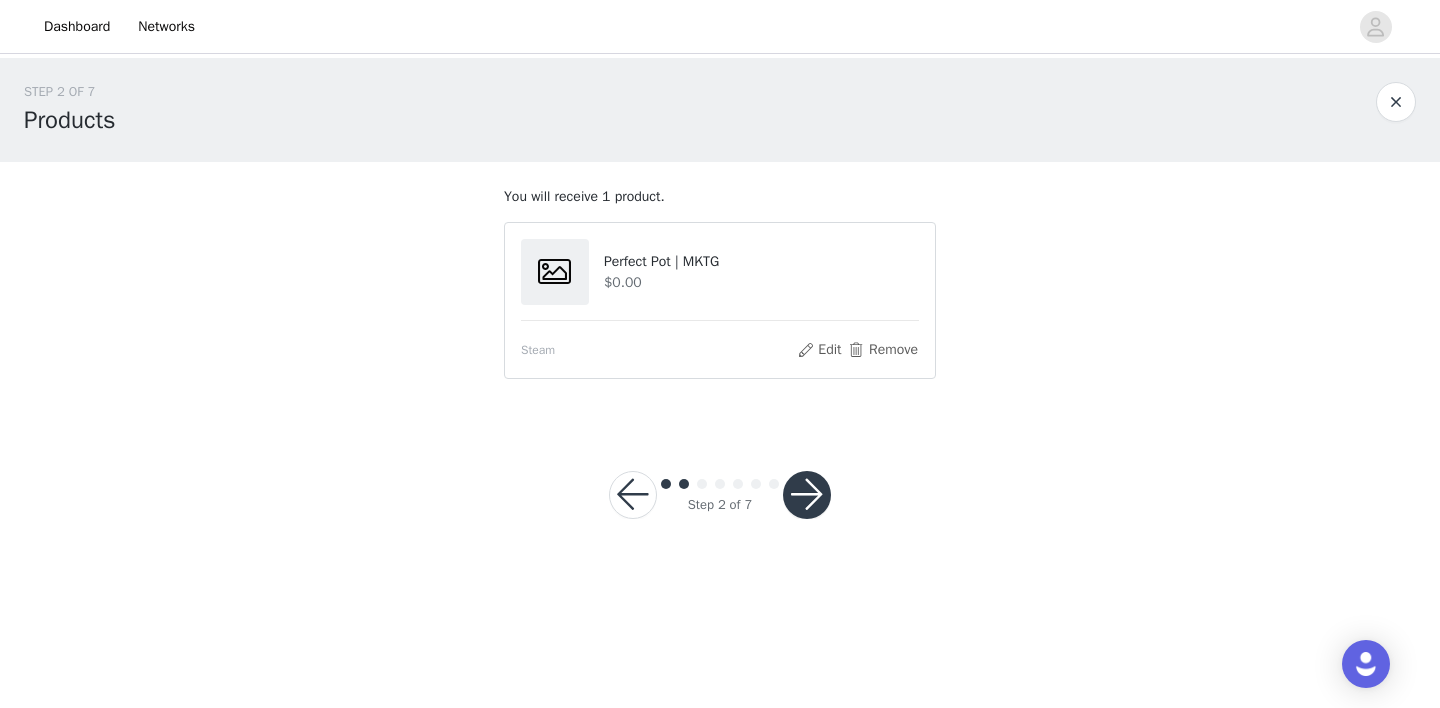 click at bounding box center [807, 495] 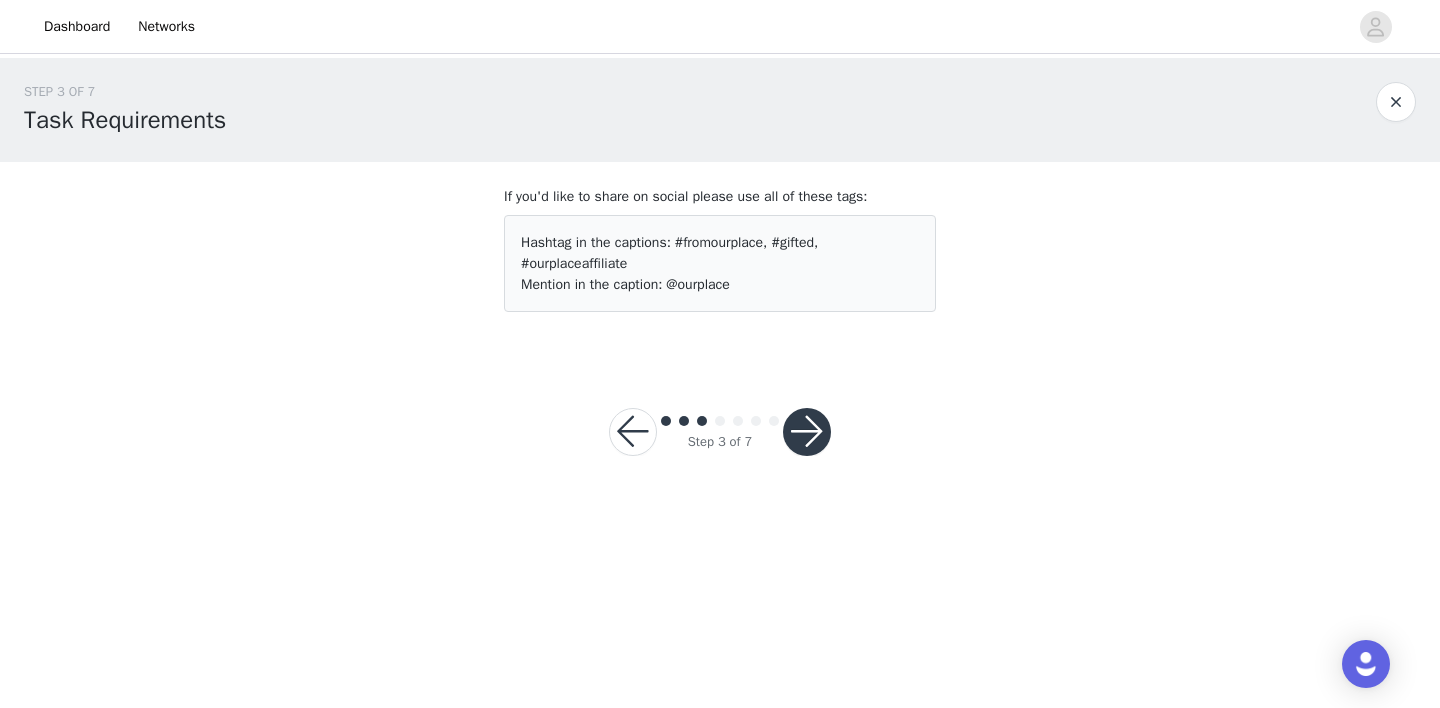 click at bounding box center (807, 432) 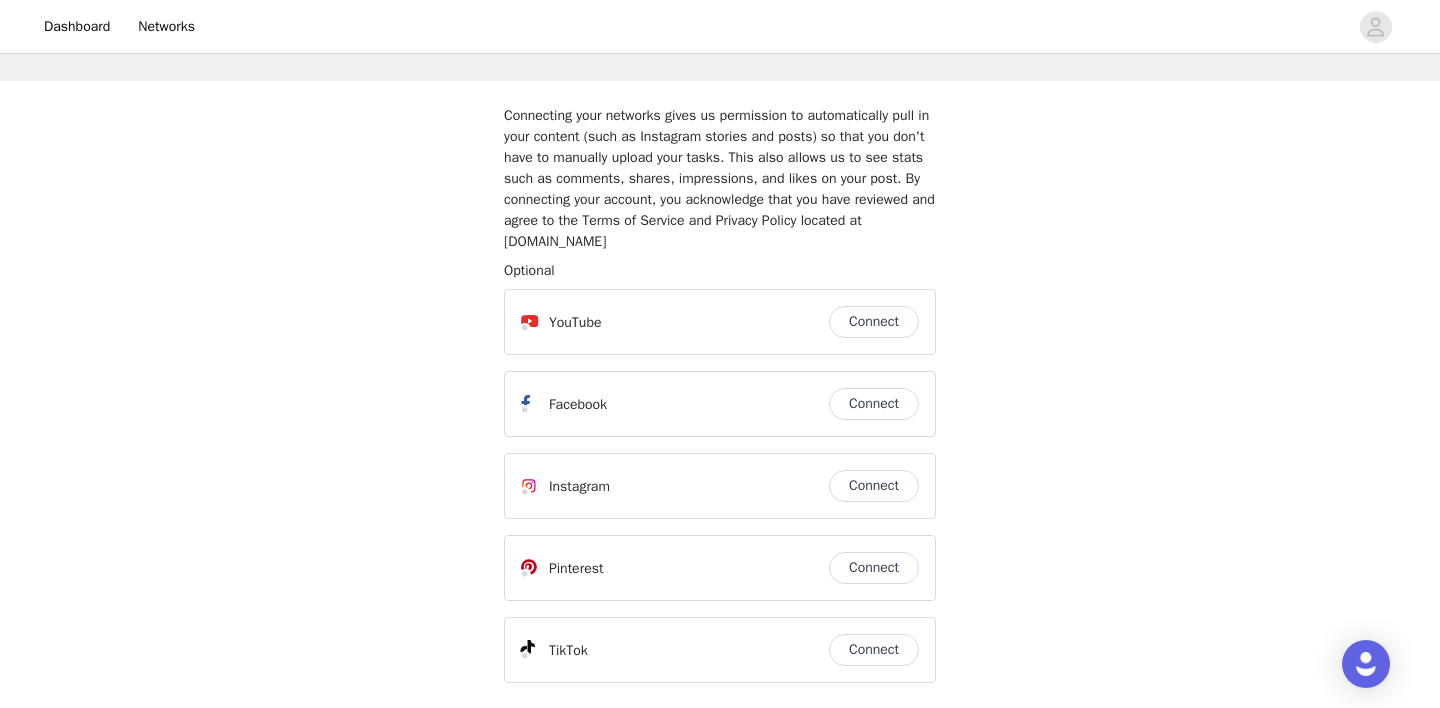 scroll, scrollTop: 83, scrollLeft: 0, axis: vertical 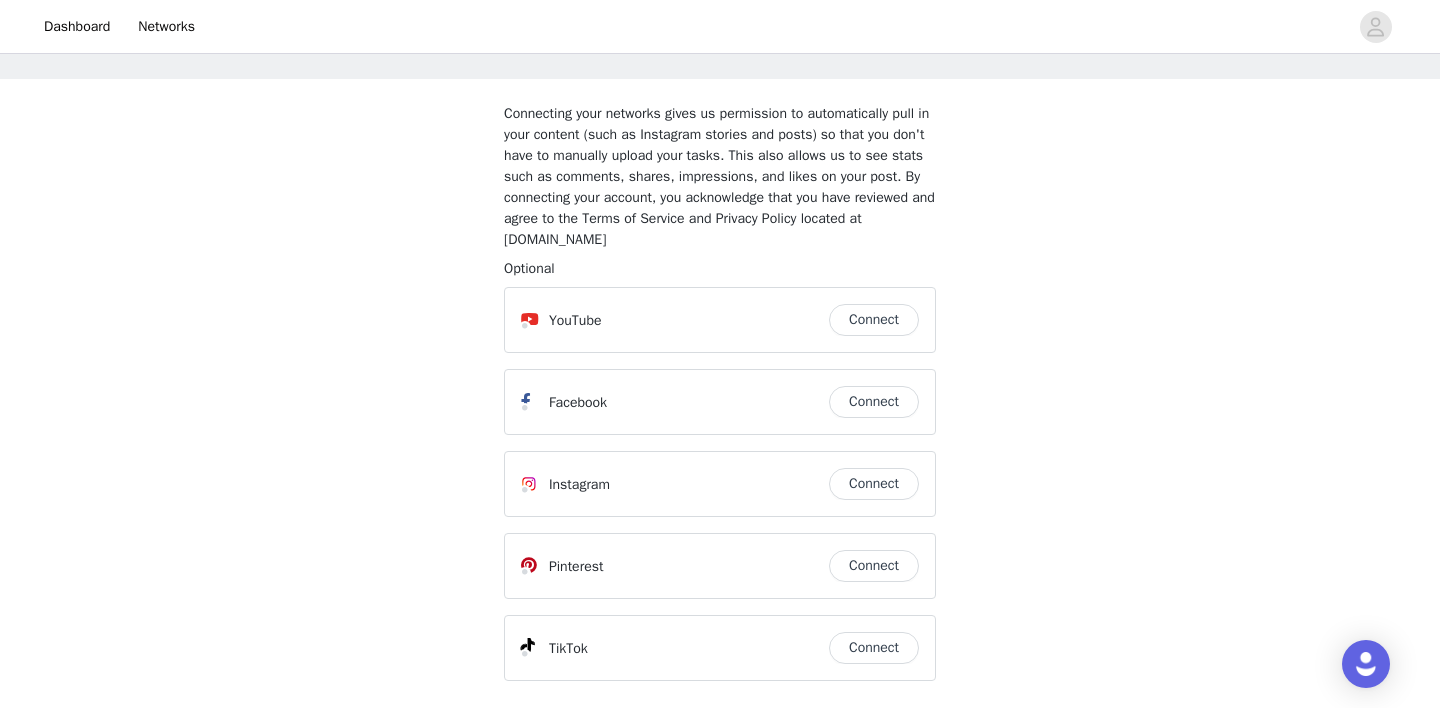 click on "Connect" at bounding box center [874, 484] 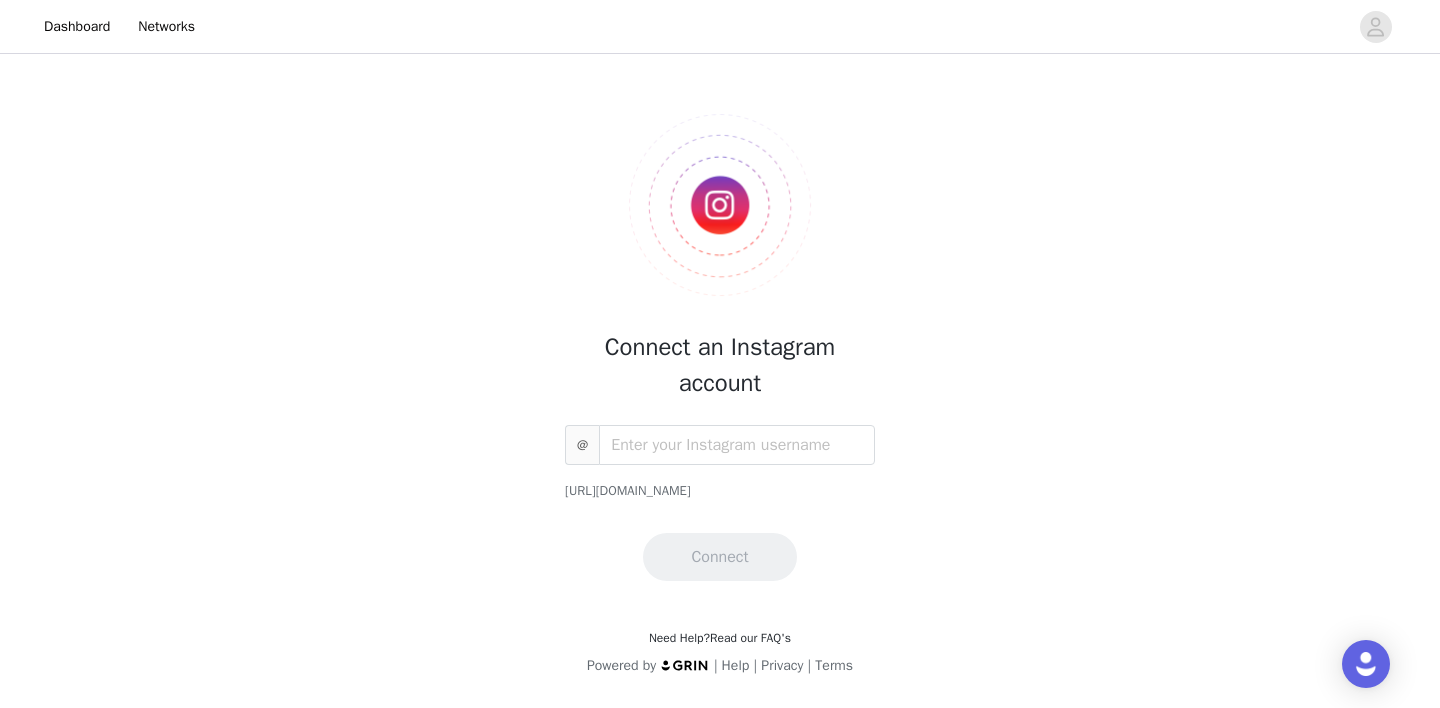 scroll, scrollTop: 0, scrollLeft: 0, axis: both 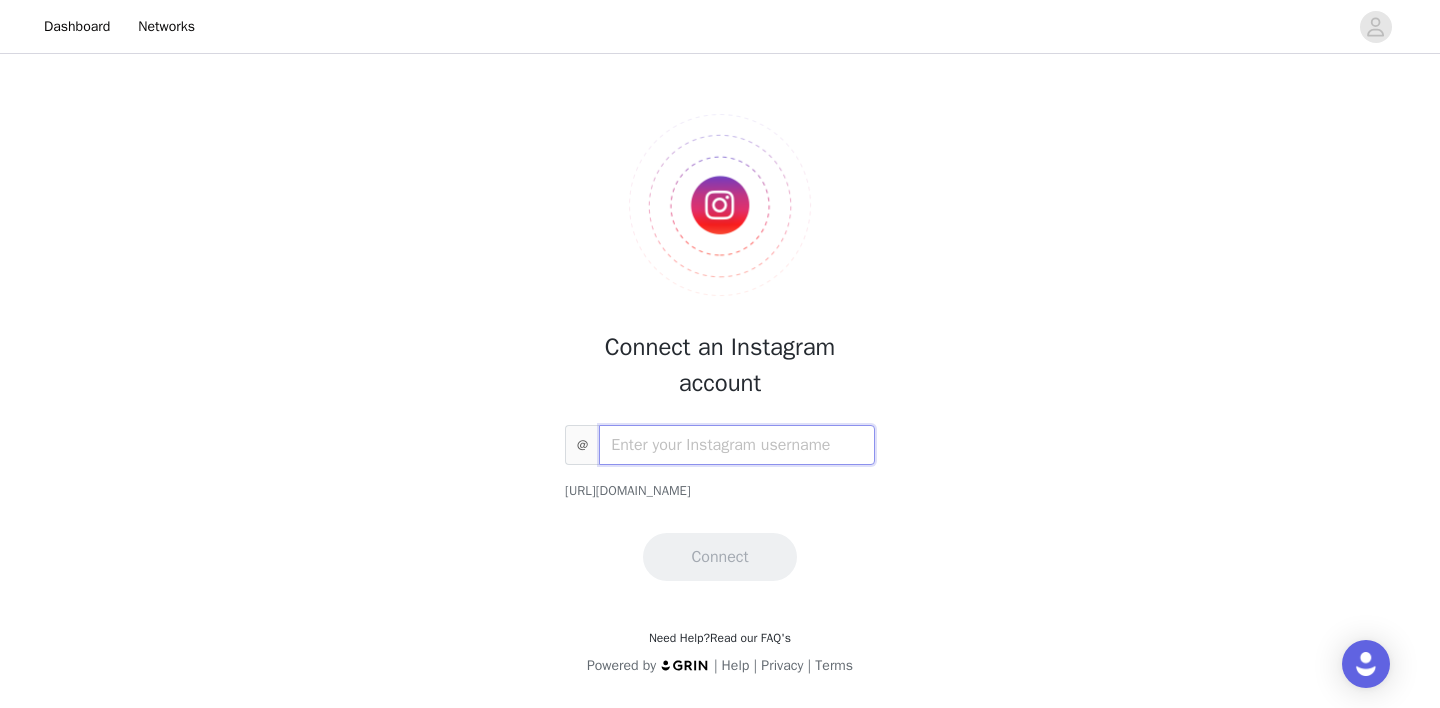 click at bounding box center [737, 445] 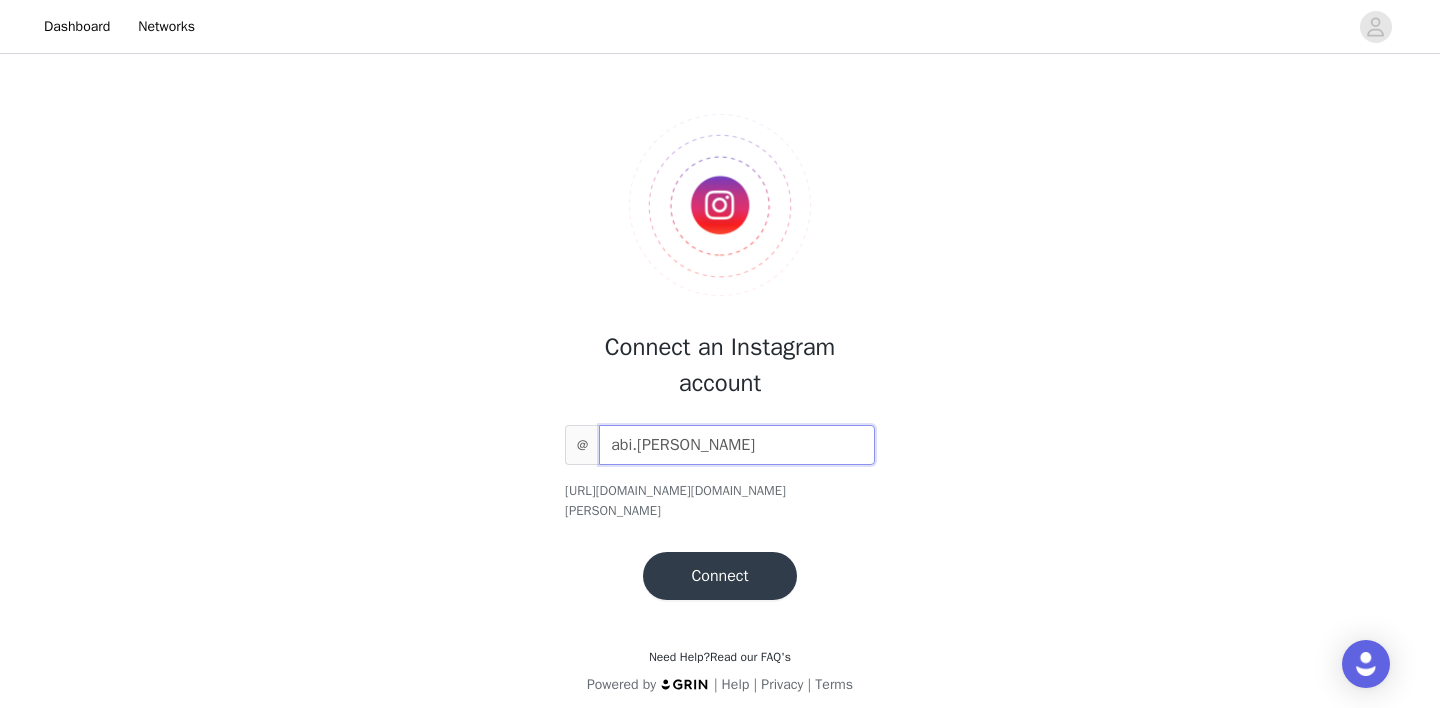 type on "abi.[PERSON_NAME]" 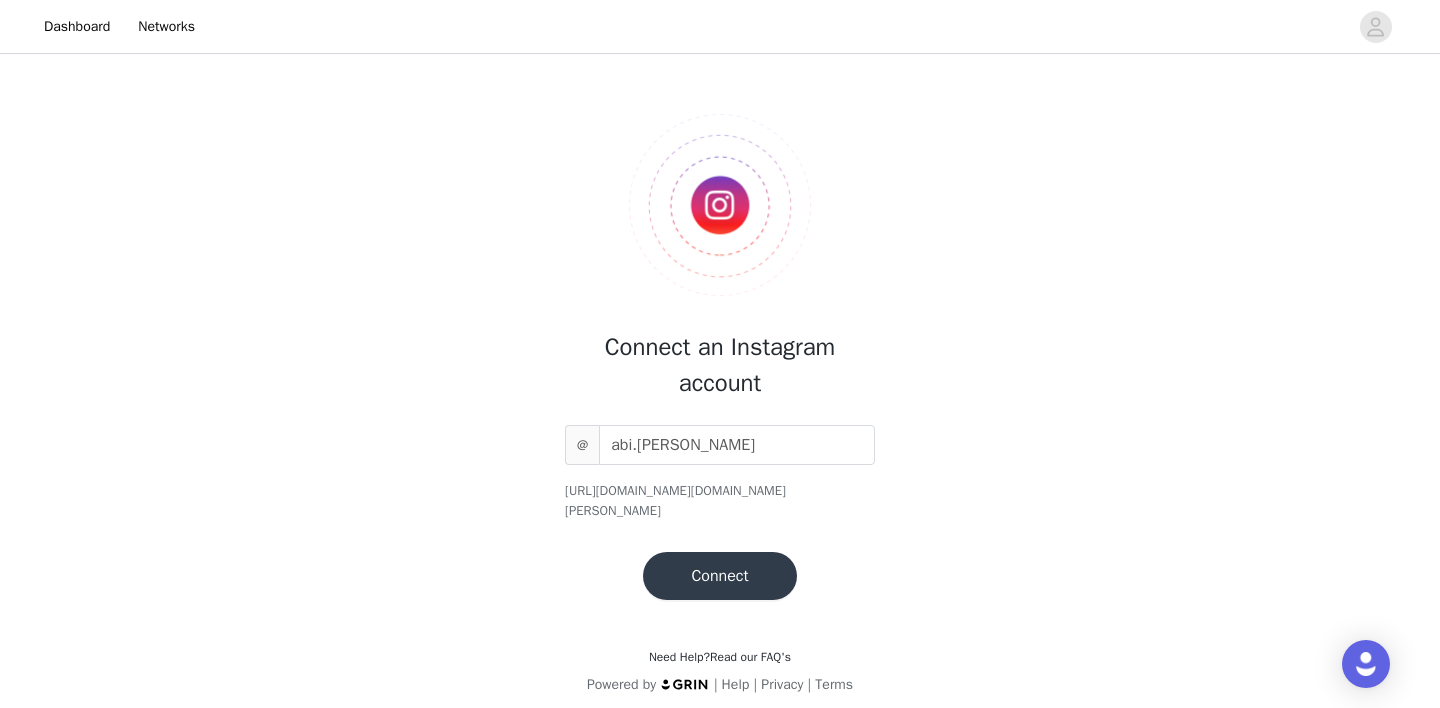 click on "Connect" at bounding box center [719, 576] 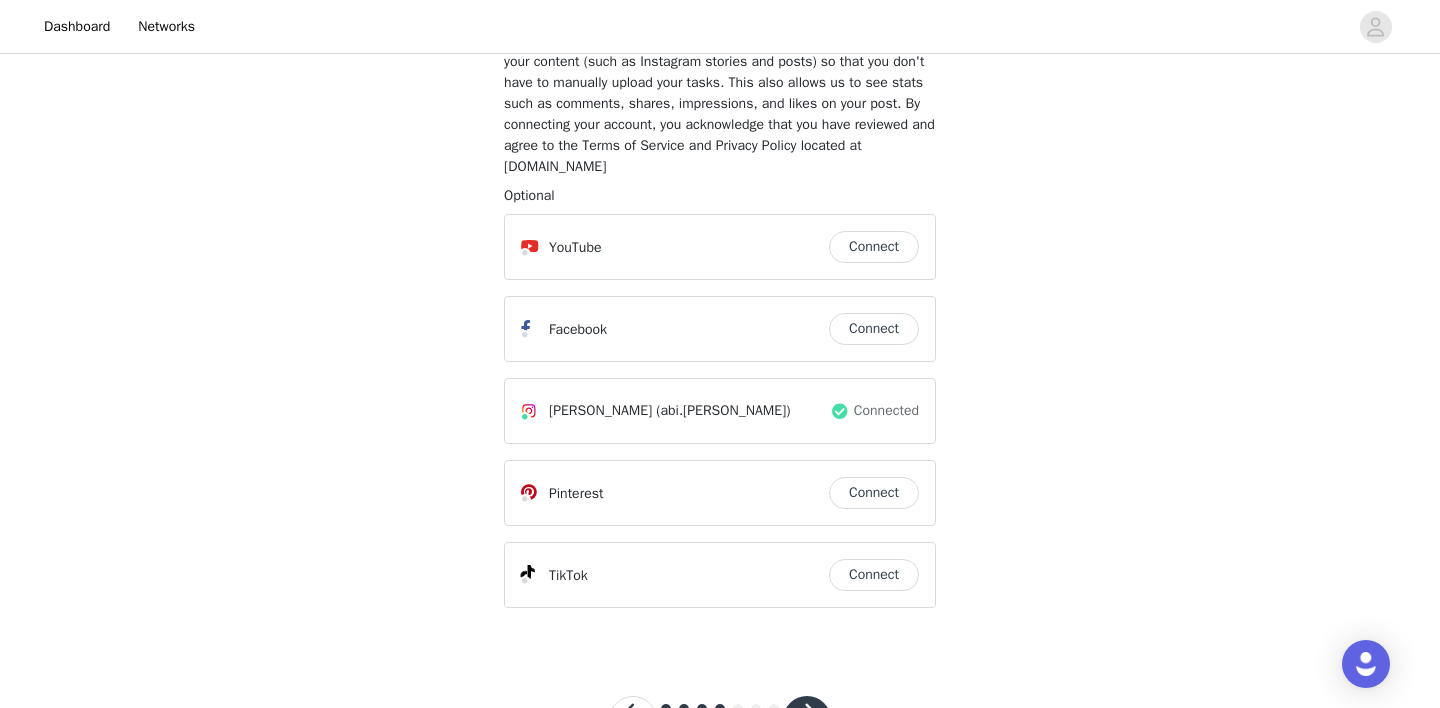 scroll, scrollTop: 155, scrollLeft: 0, axis: vertical 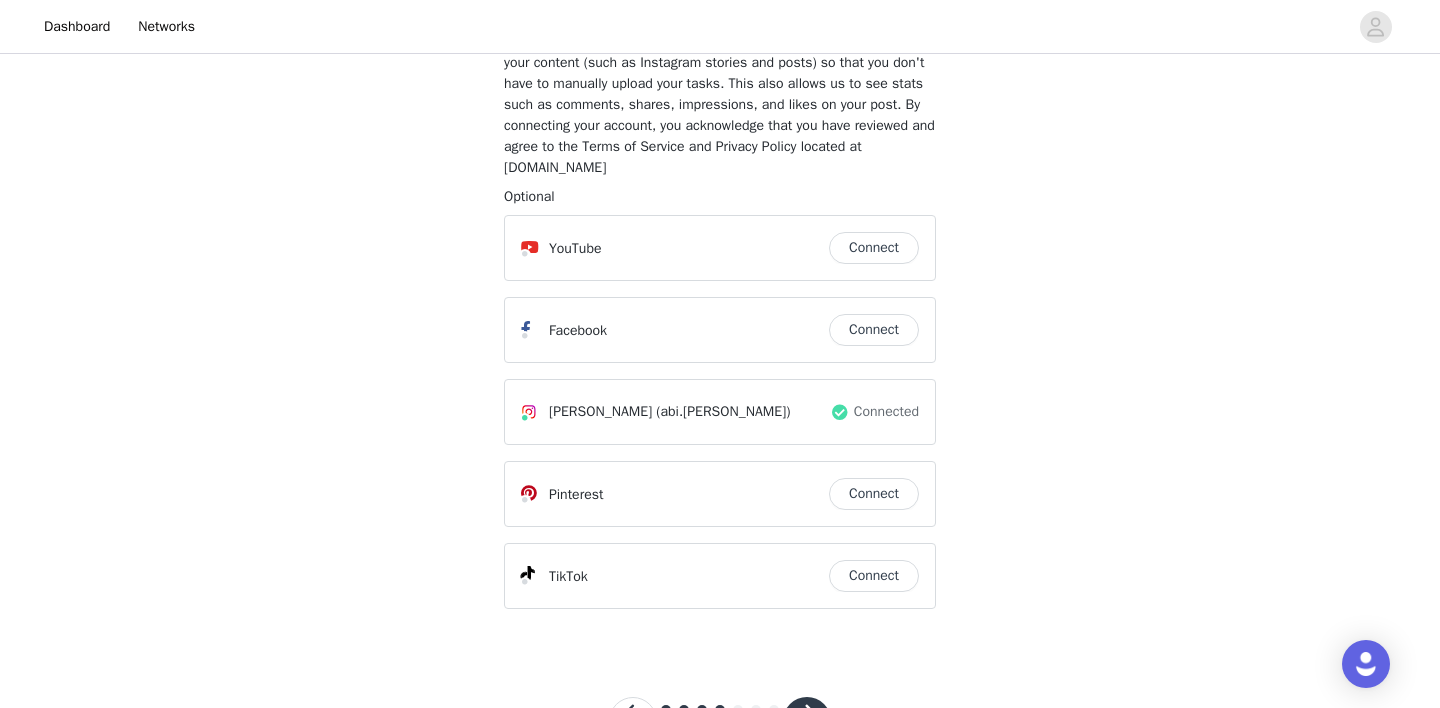 click on "Connect" at bounding box center [874, 576] 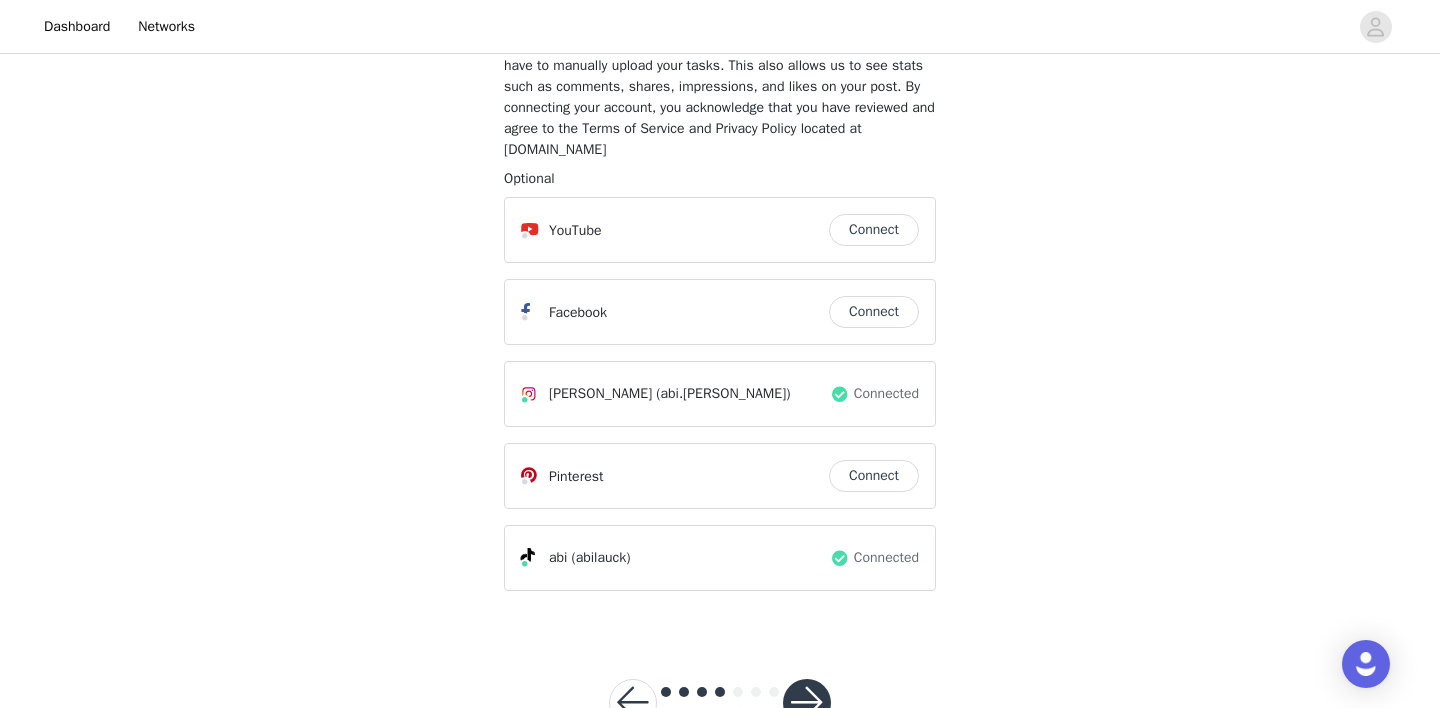 scroll, scrollTop: 175, scrollLeft: 0, axis: vertical 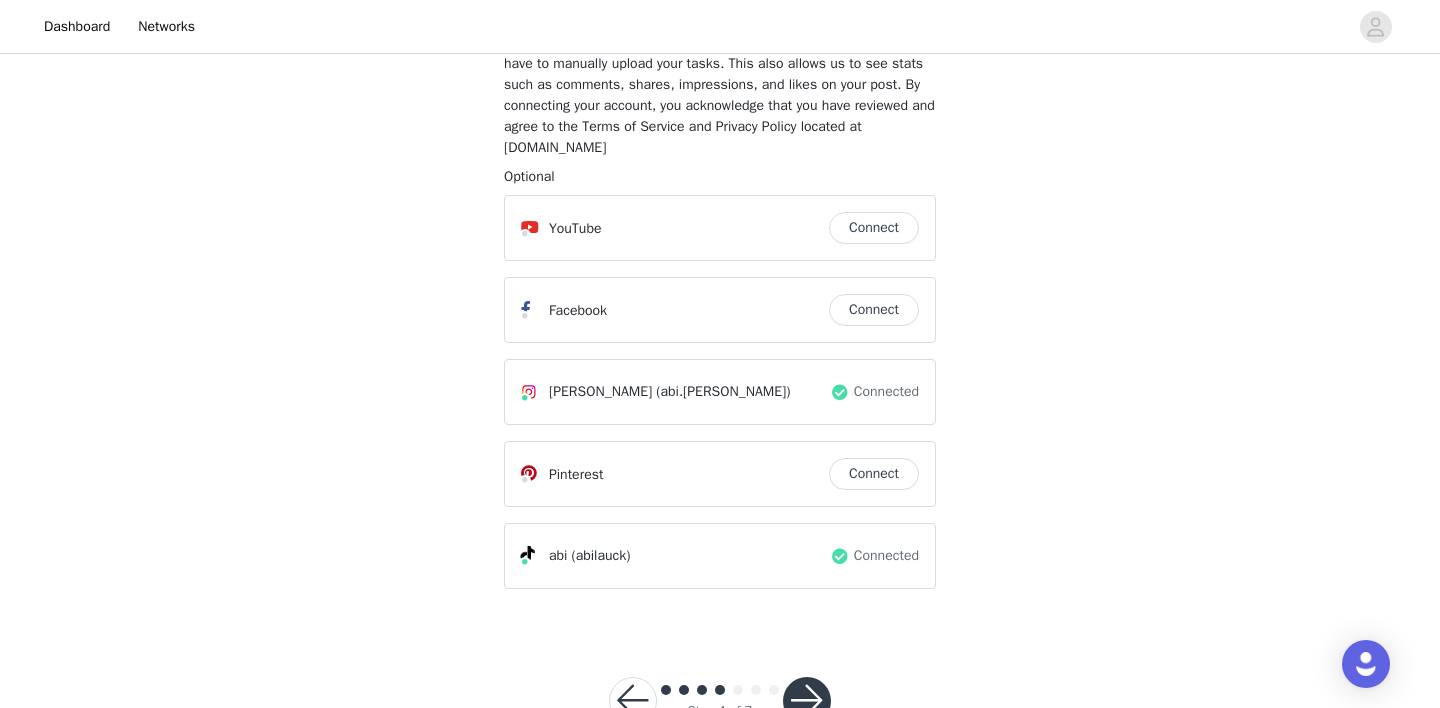 click on "Connect" at bounding box center (874, 474) 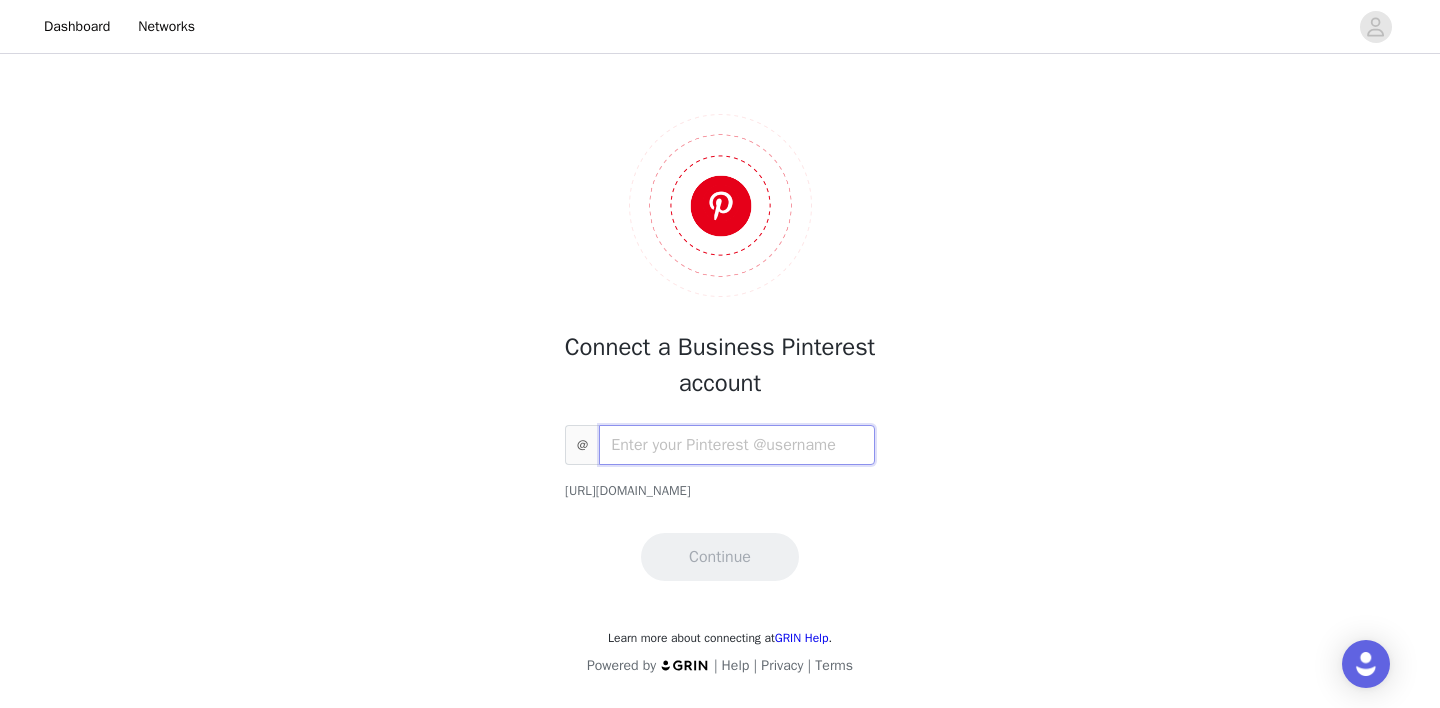 click at bounding box center [737, 445] 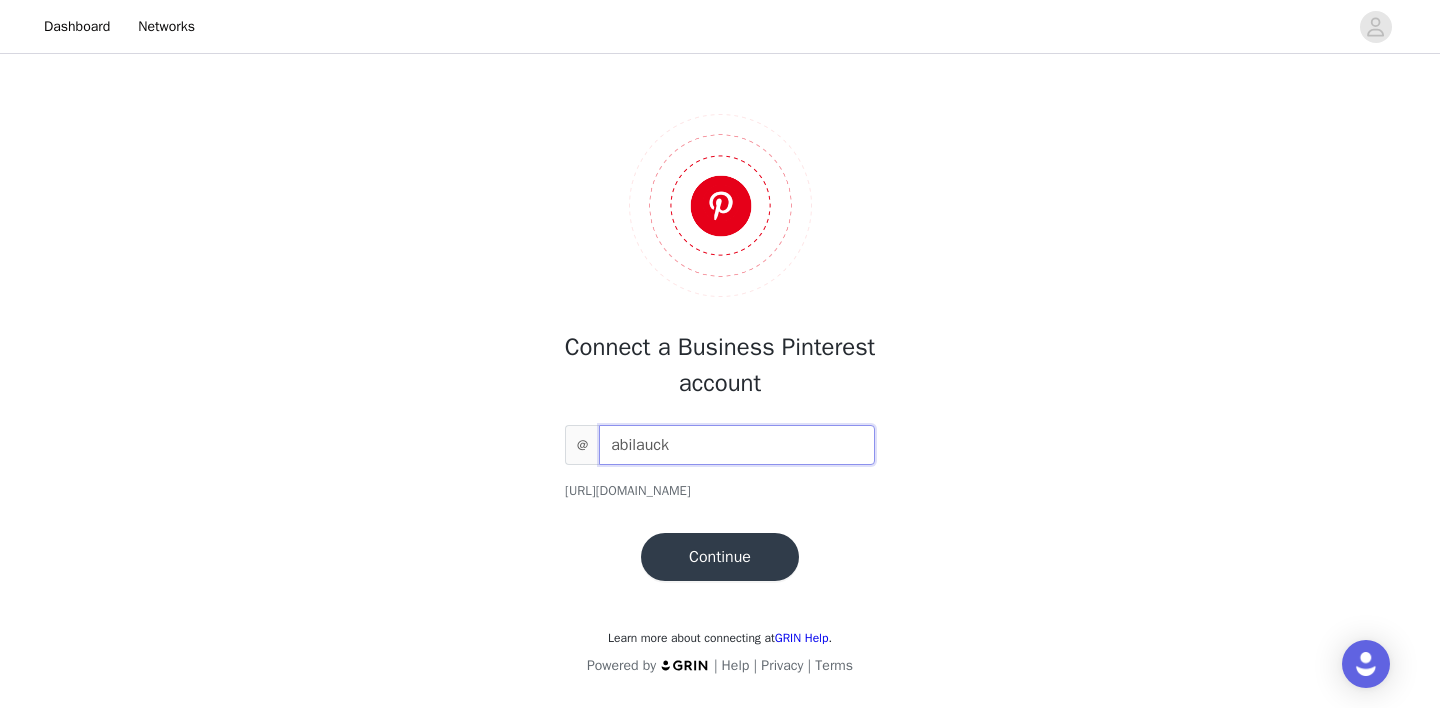 type on "abilauck" 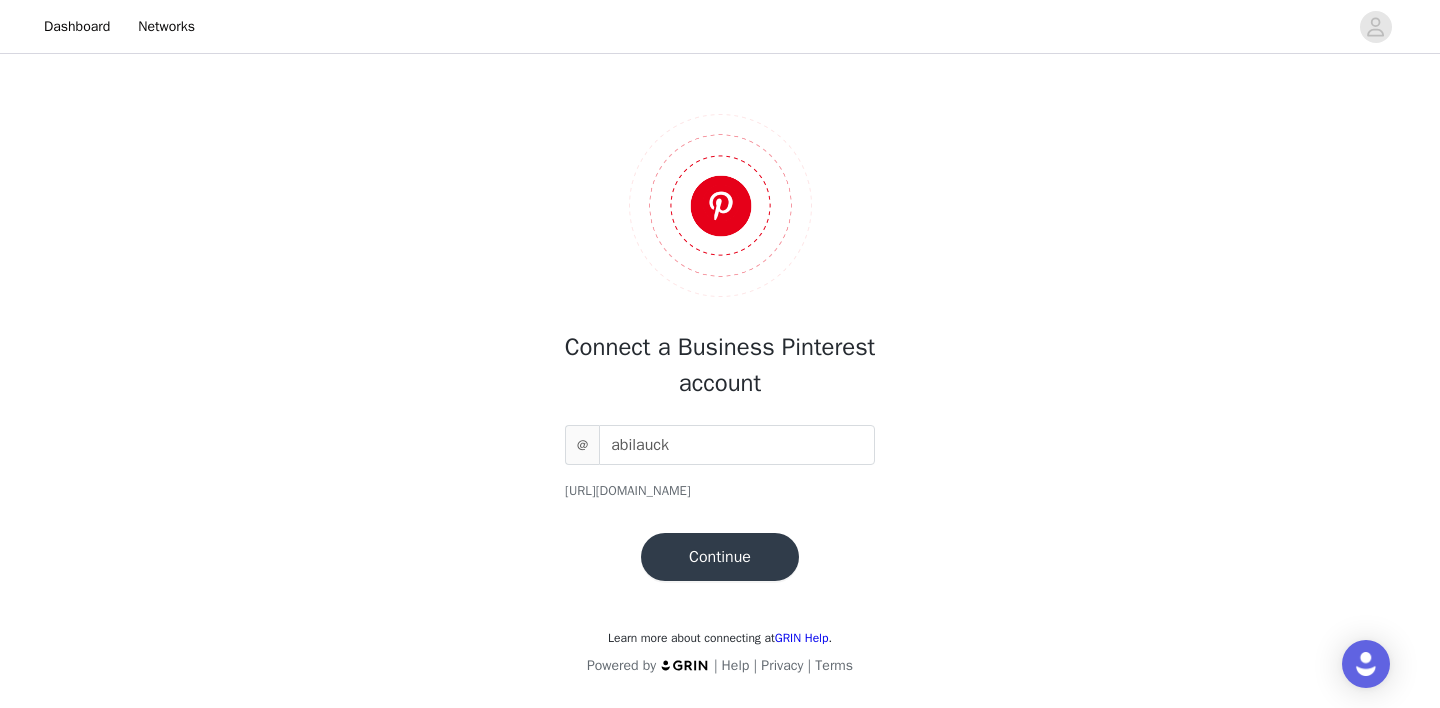 click on "Continue" at bounding box center (720, 557) 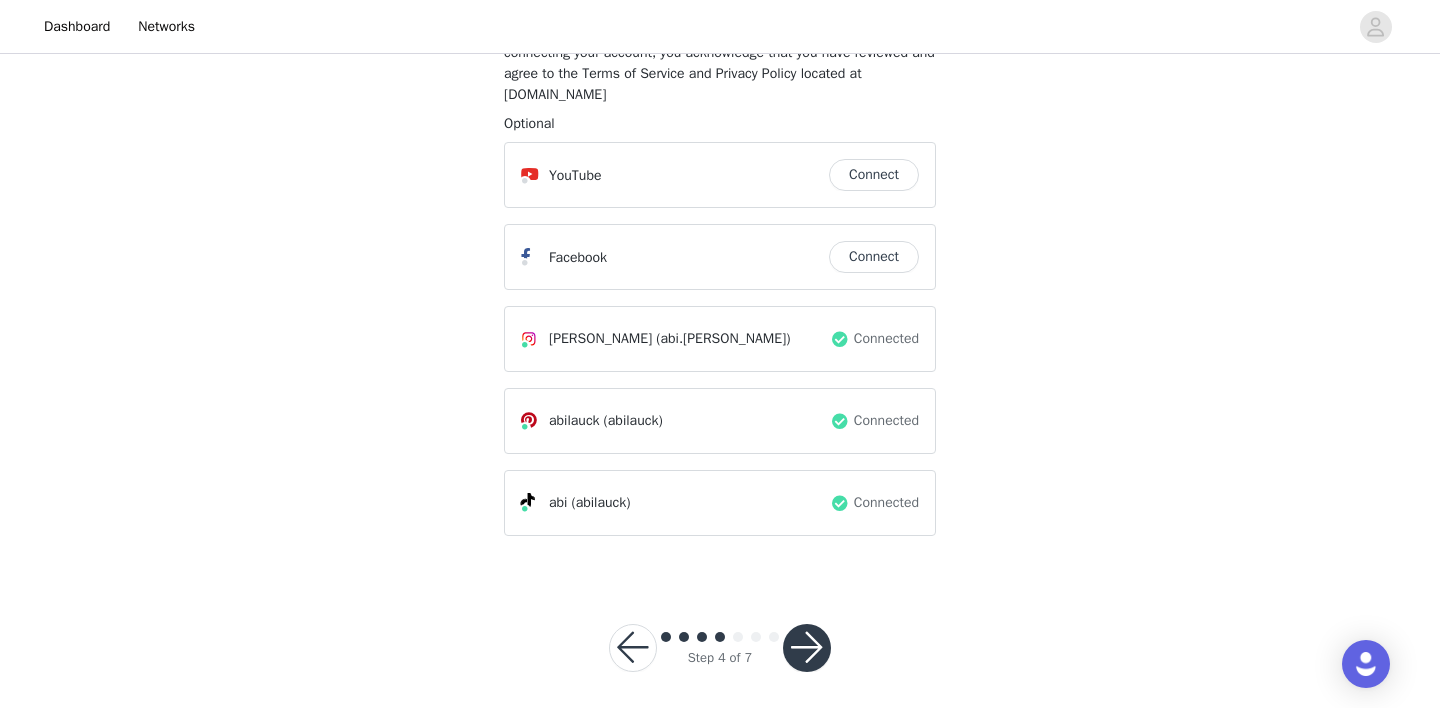 scroll, scrollTop: 239, scrollLeft: 0, axis: vertical 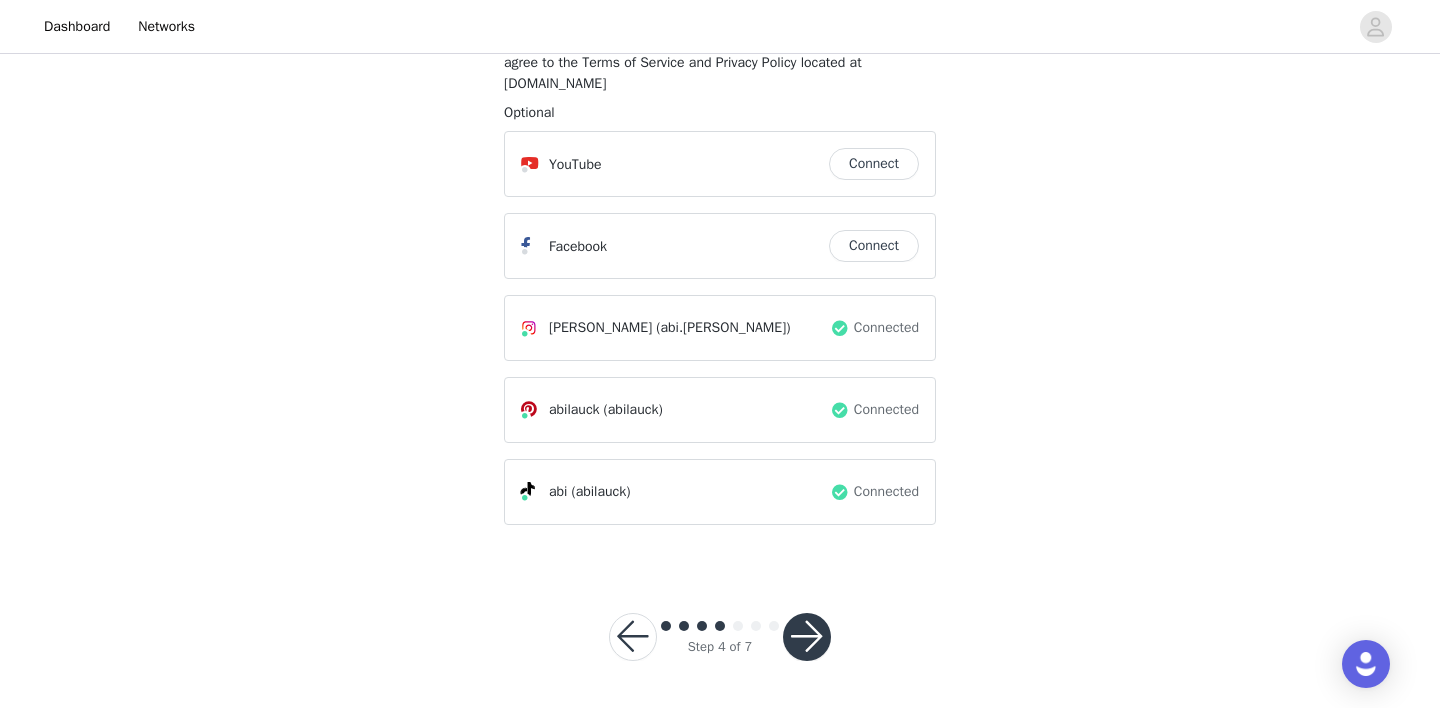 click at bounding box center (807, 637) 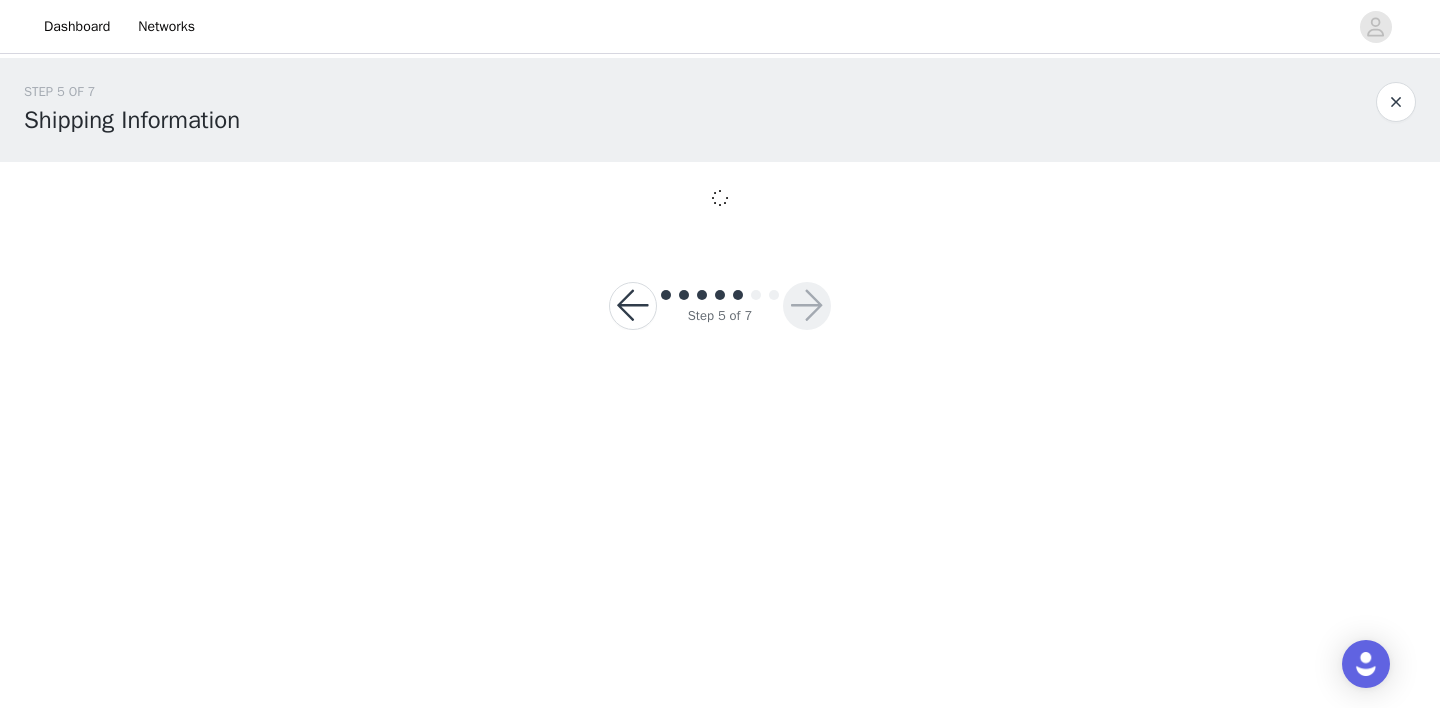 scroll, scrollTop: 0, scrollLeft: 0, axis: both 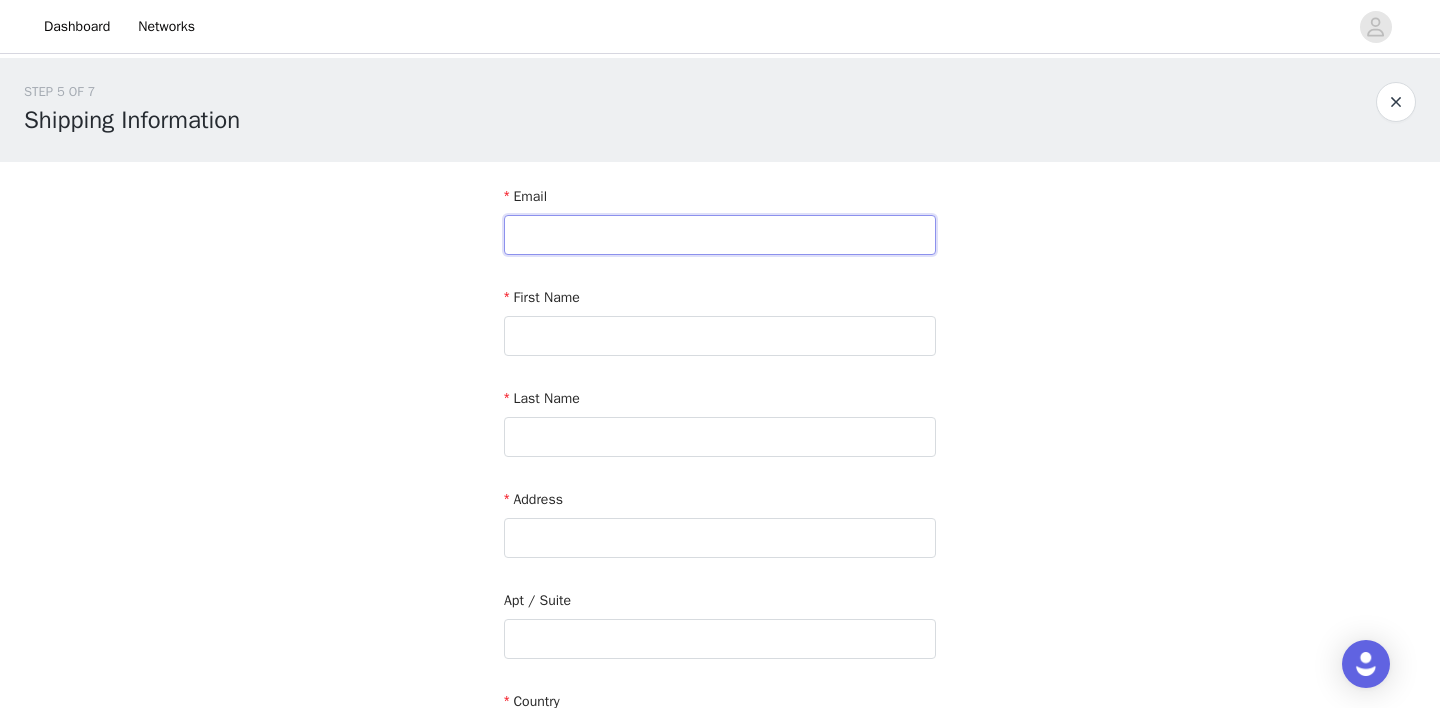 click at bounding box center (720, 235) 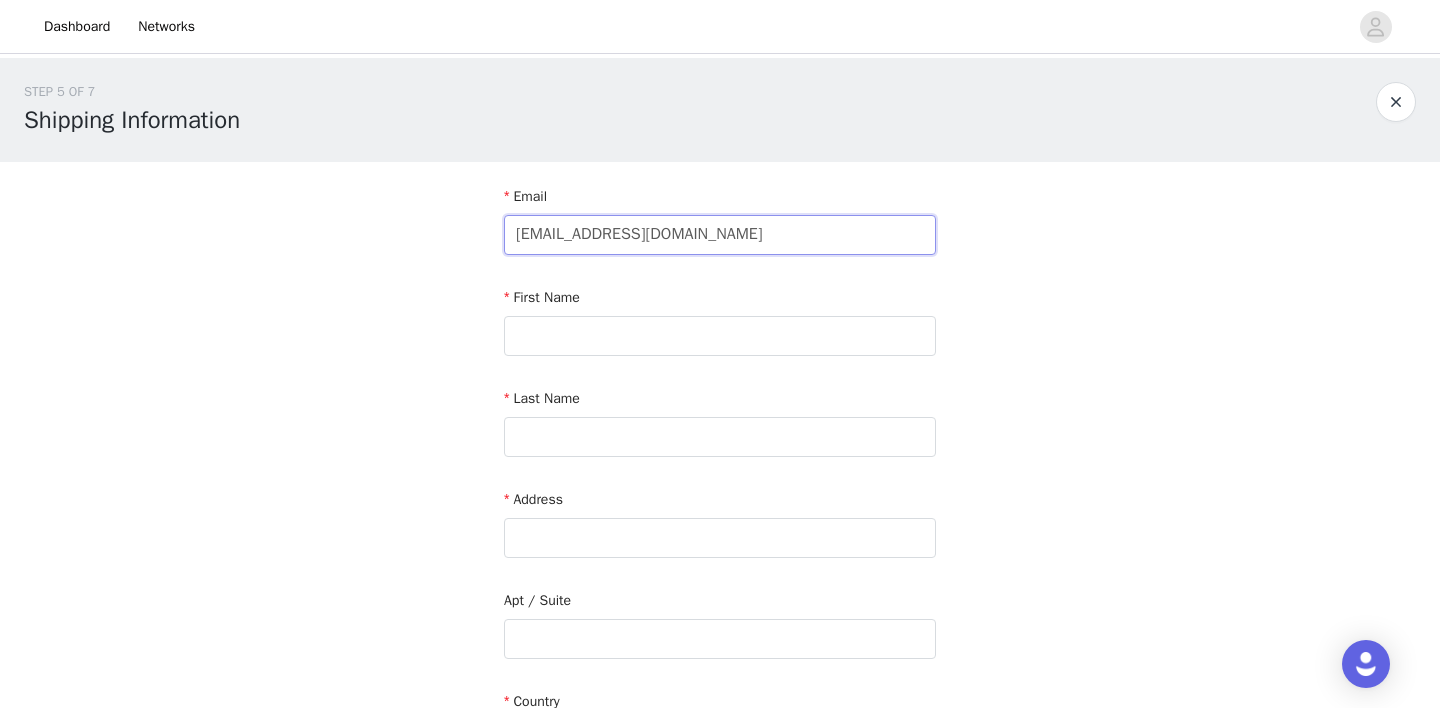 type on "[EMAIL_ADDRESS][DOMAIN_NAME]" 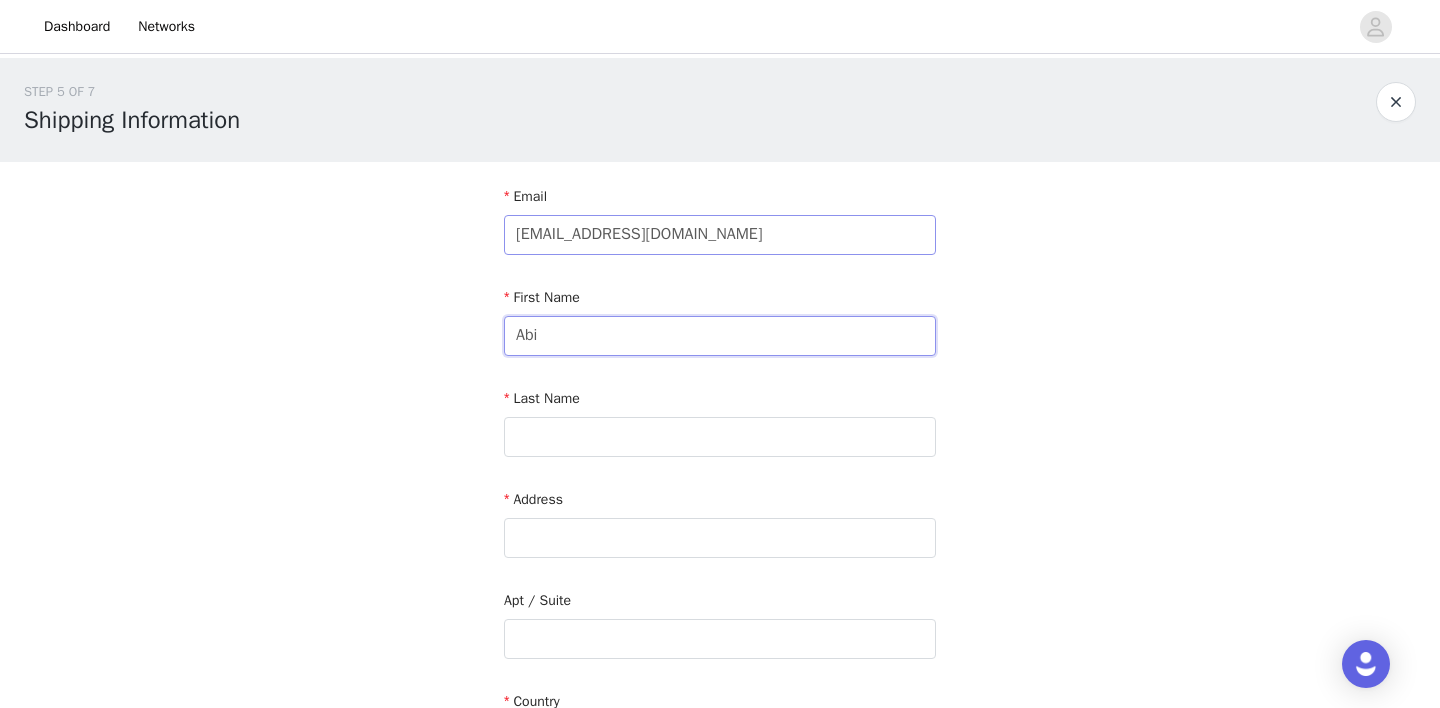 type on "Abi" 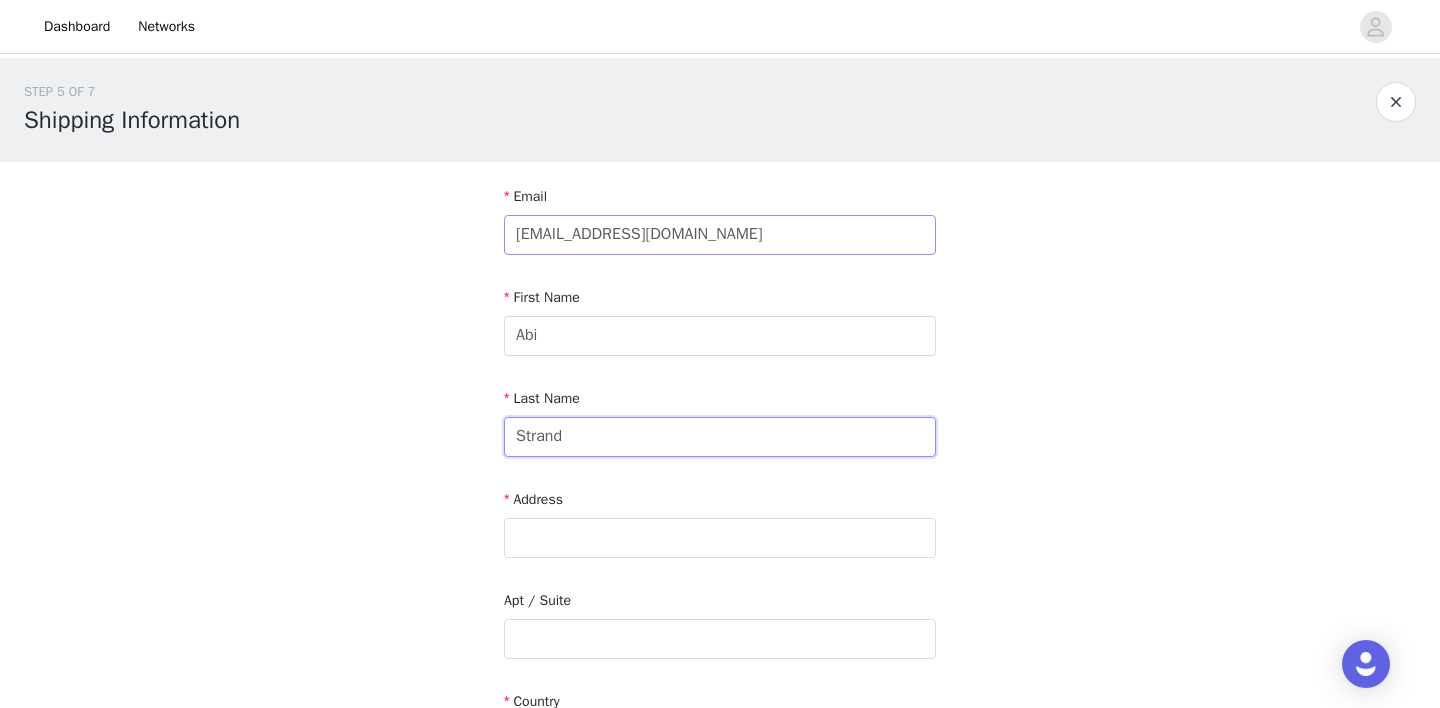 type on "Strand" 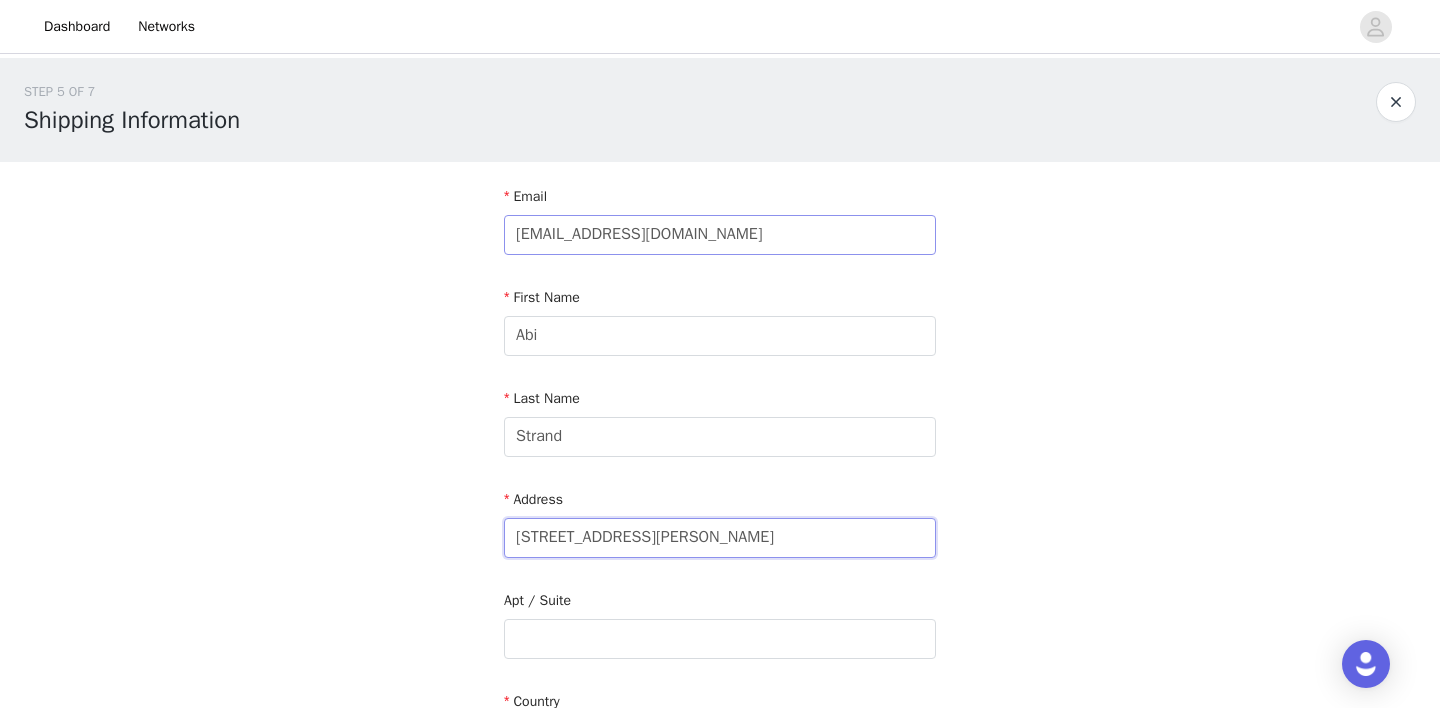 type on "[STREET_ADDRESS][PERSON_NAME]" 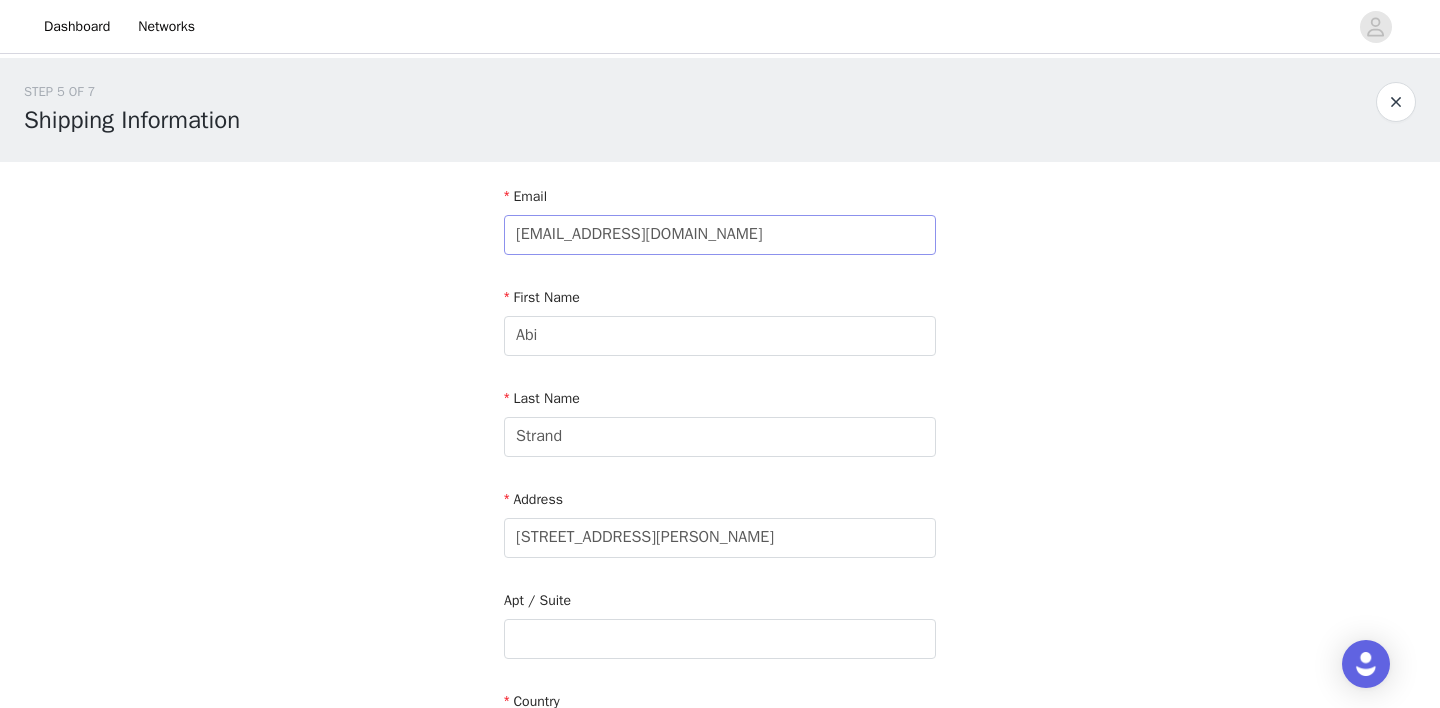 scroll, scrollTop: 385, scrollLeft: 0, axis: vertical 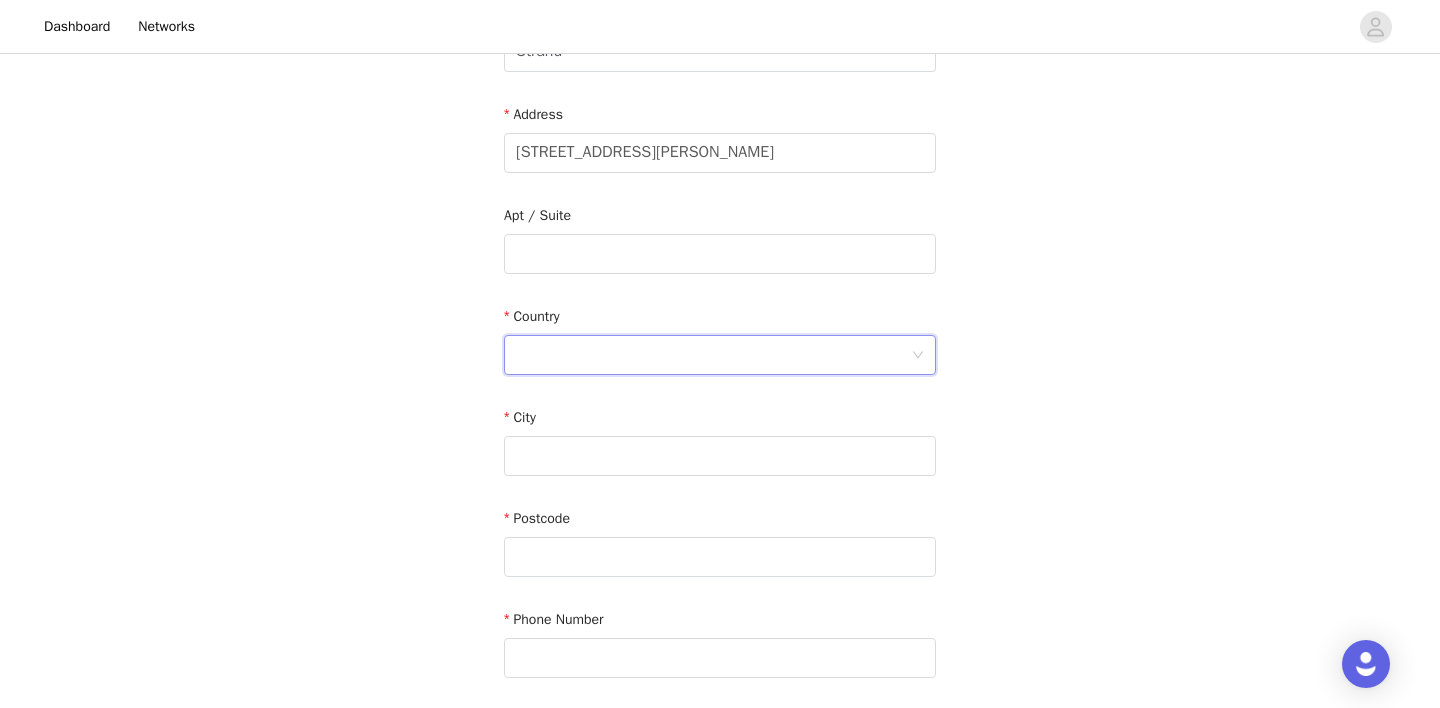 click on "Country" at bounding box center [720, 320] 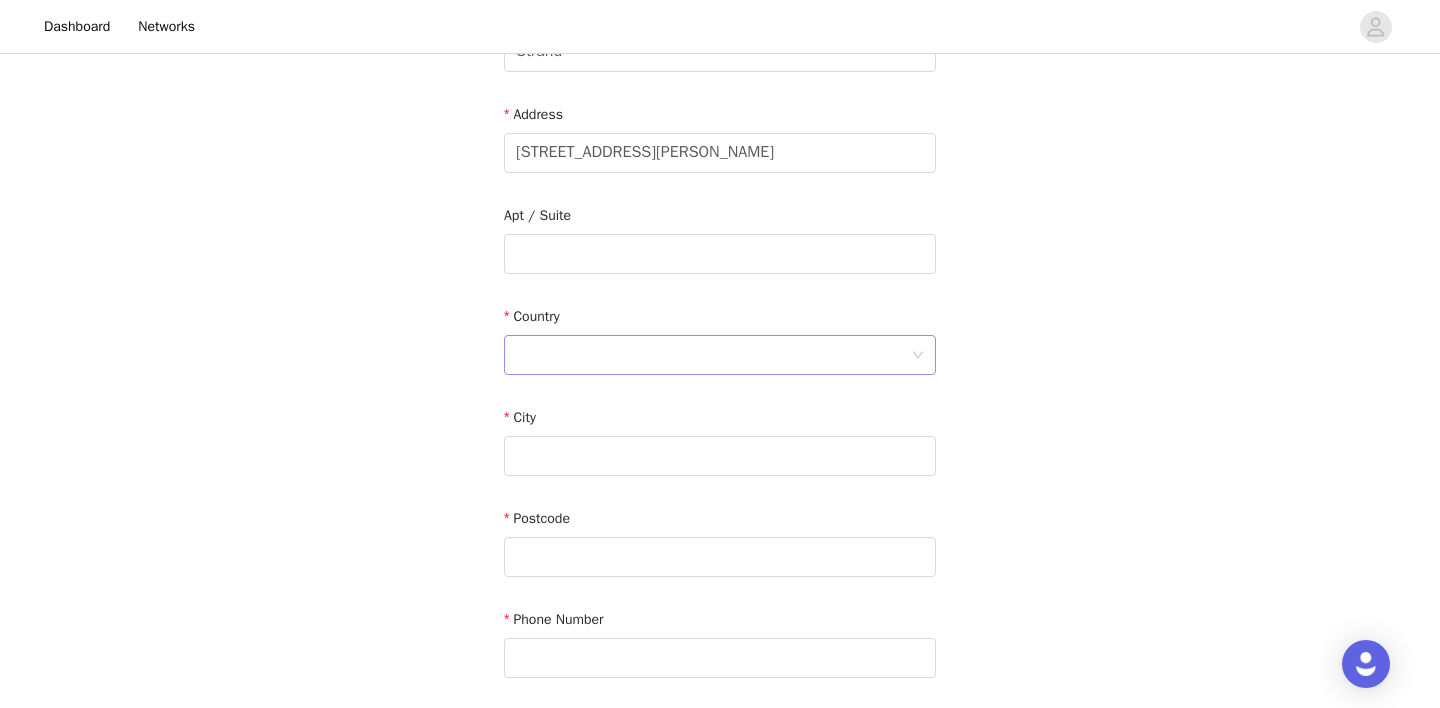 click at bounding box center (713, 355) 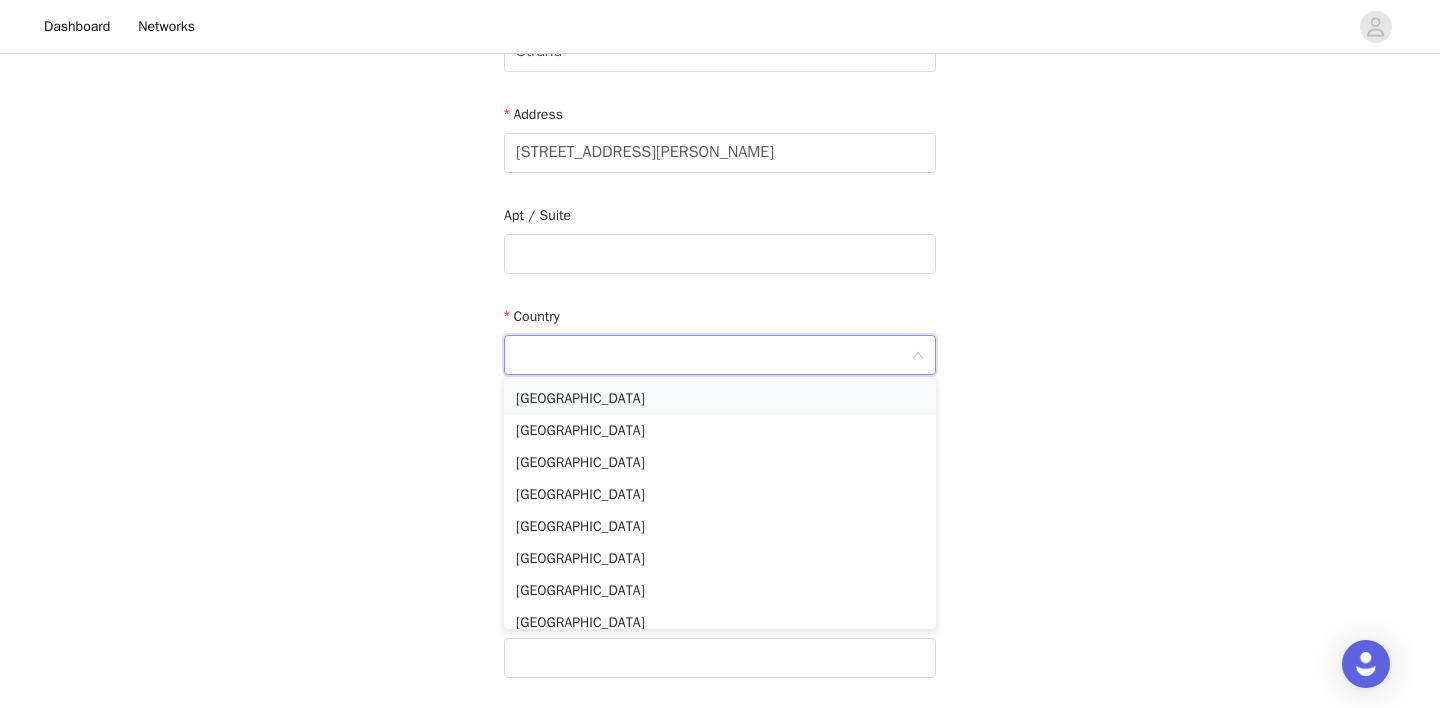 click on "[GEOGRAPHIC_DATA]" at bounding box center [720, 399] 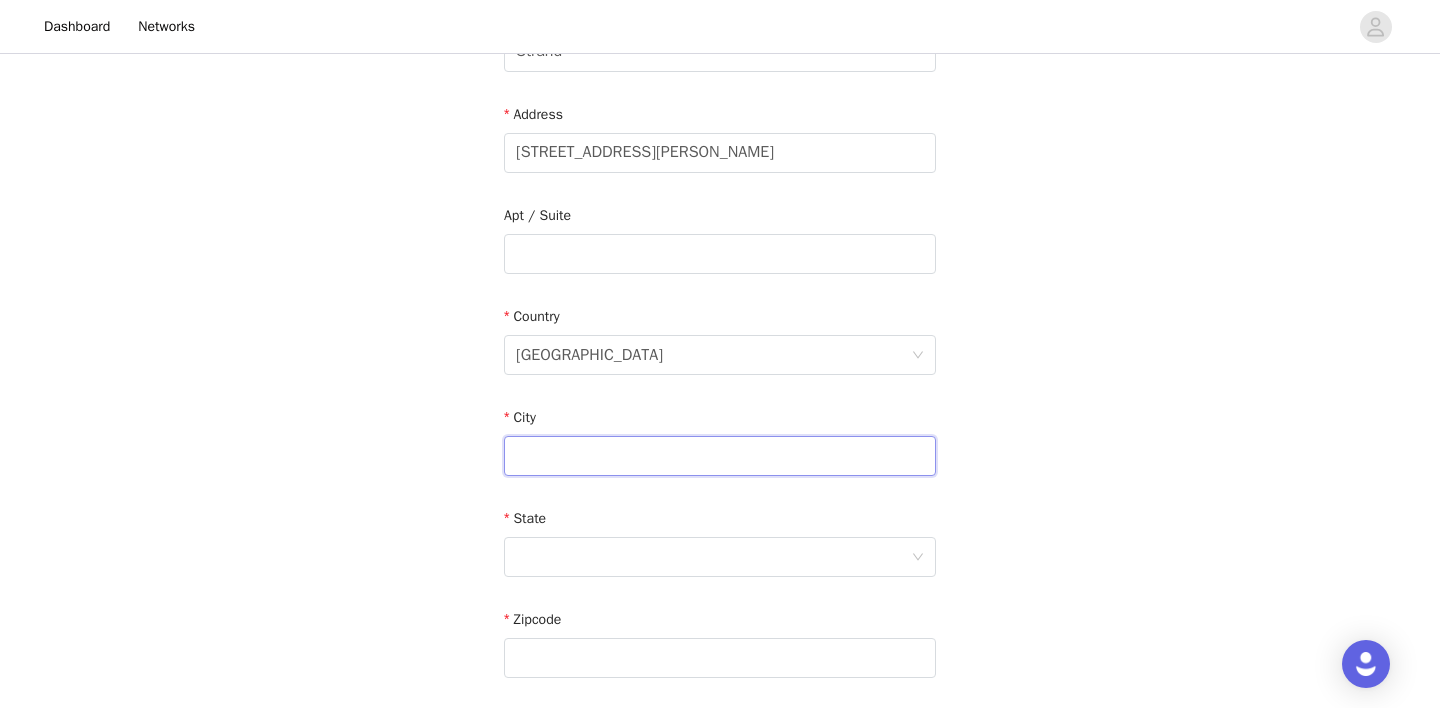 click at bounding box center [720, 456] 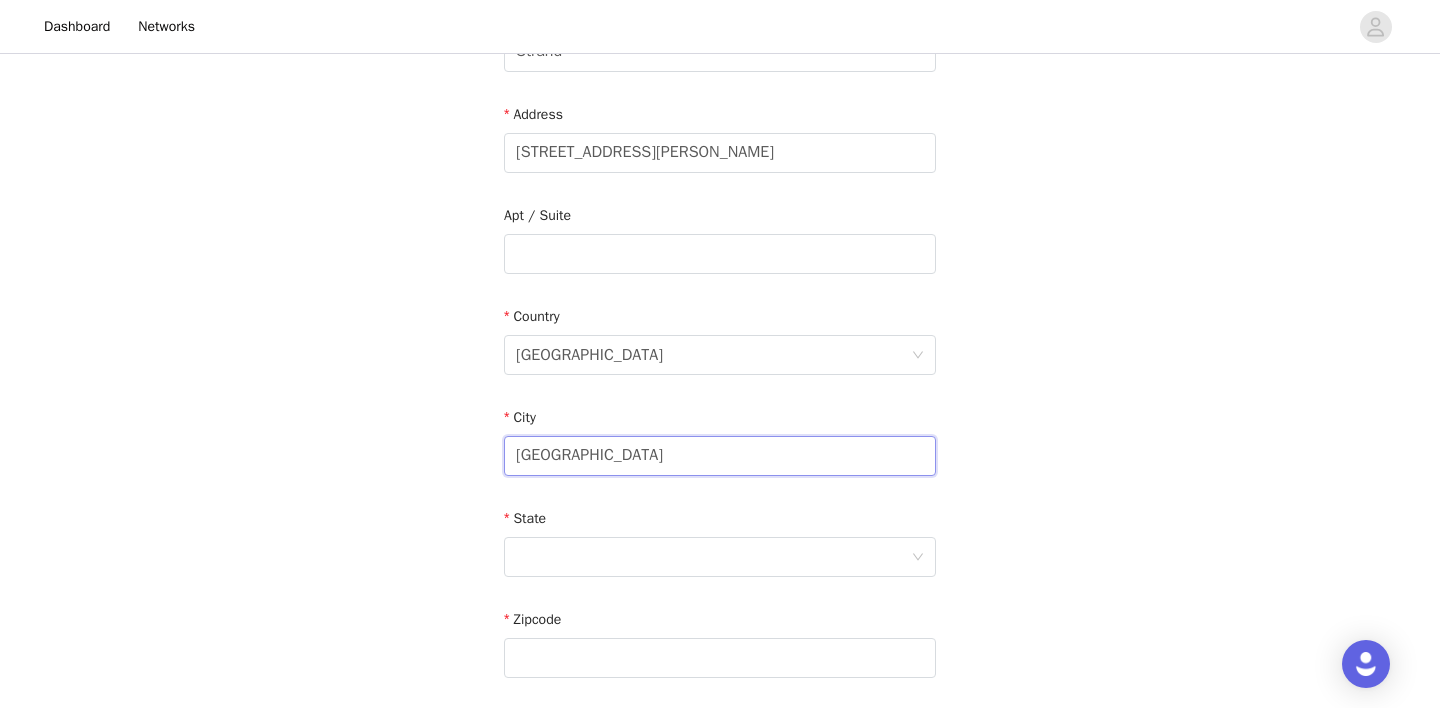type on "[GEOGRAPHIC_DATA]" 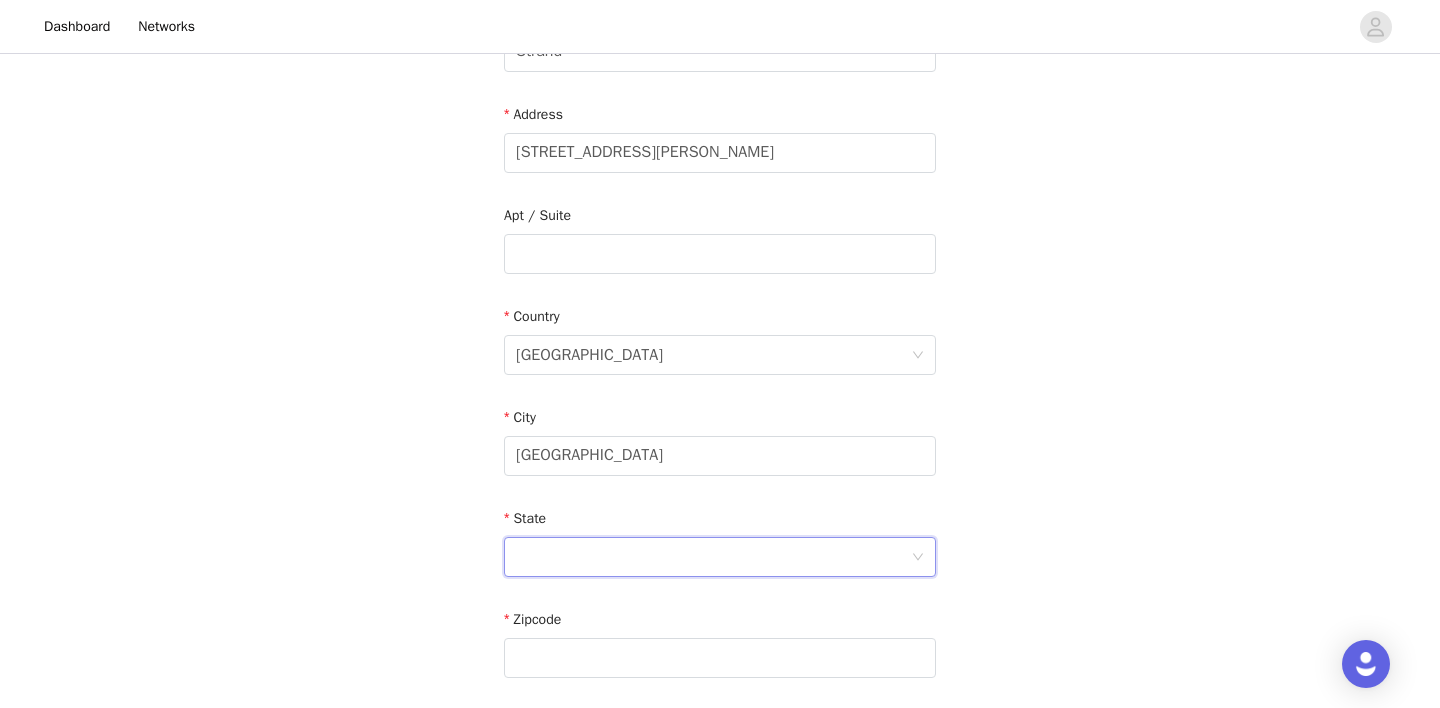 click at bounding box center (713, 557) 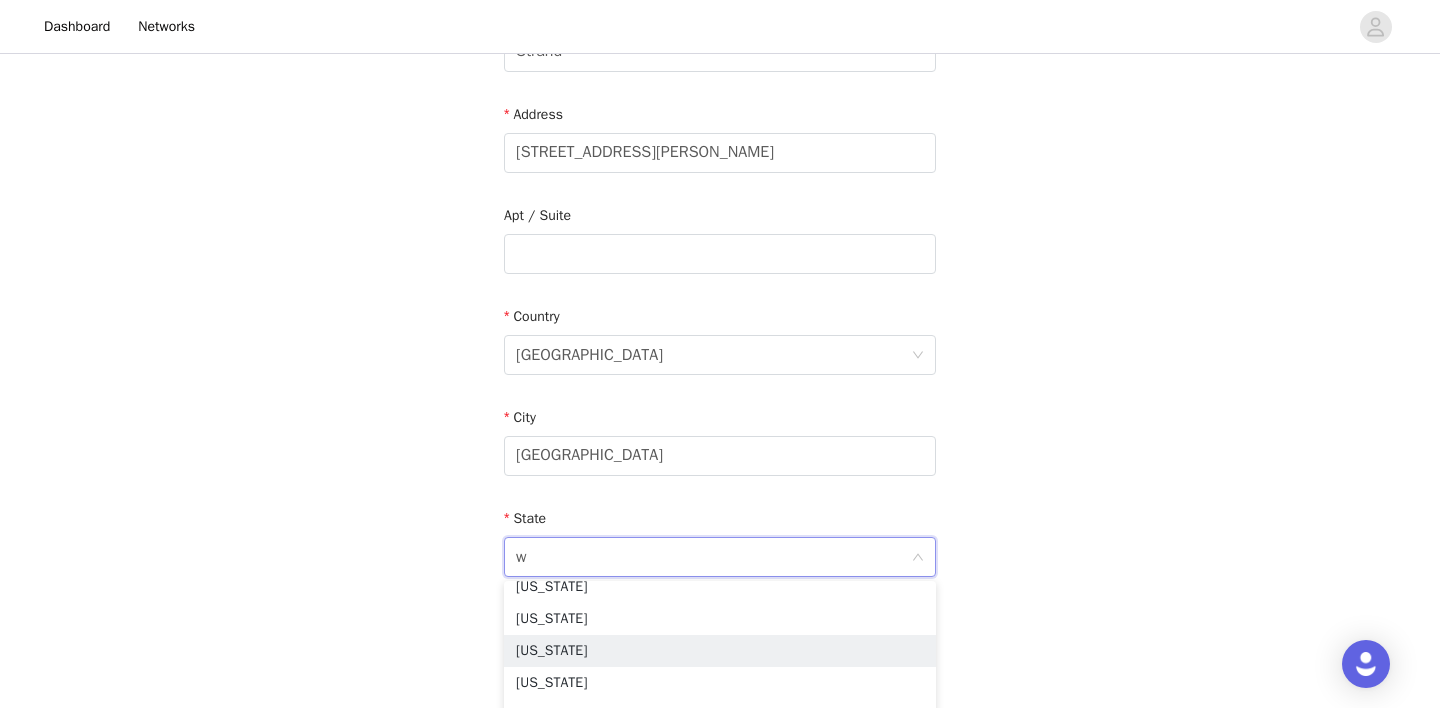 scroll, scrollTop: 100, scrollLeft: 0, axis: vertical 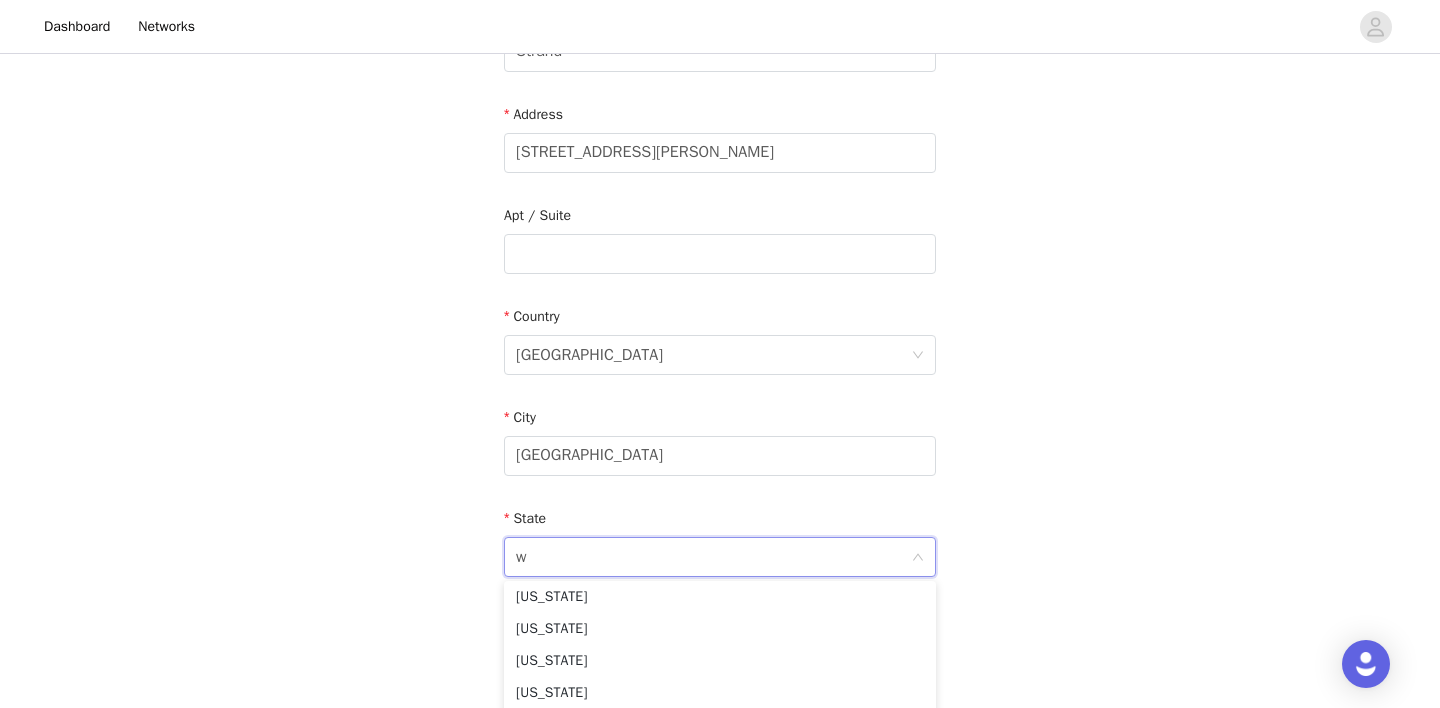 click on "w" at bounding box center (713, 557) 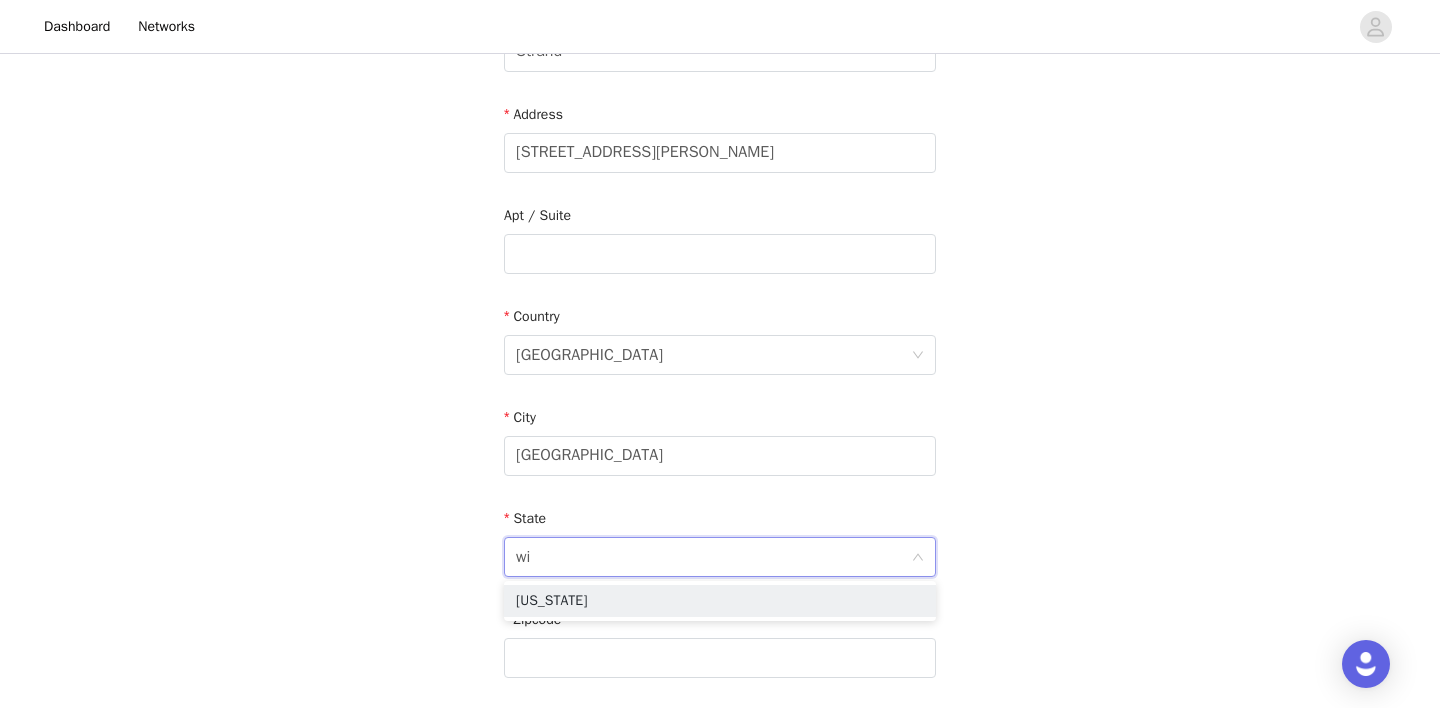 type on "wis" 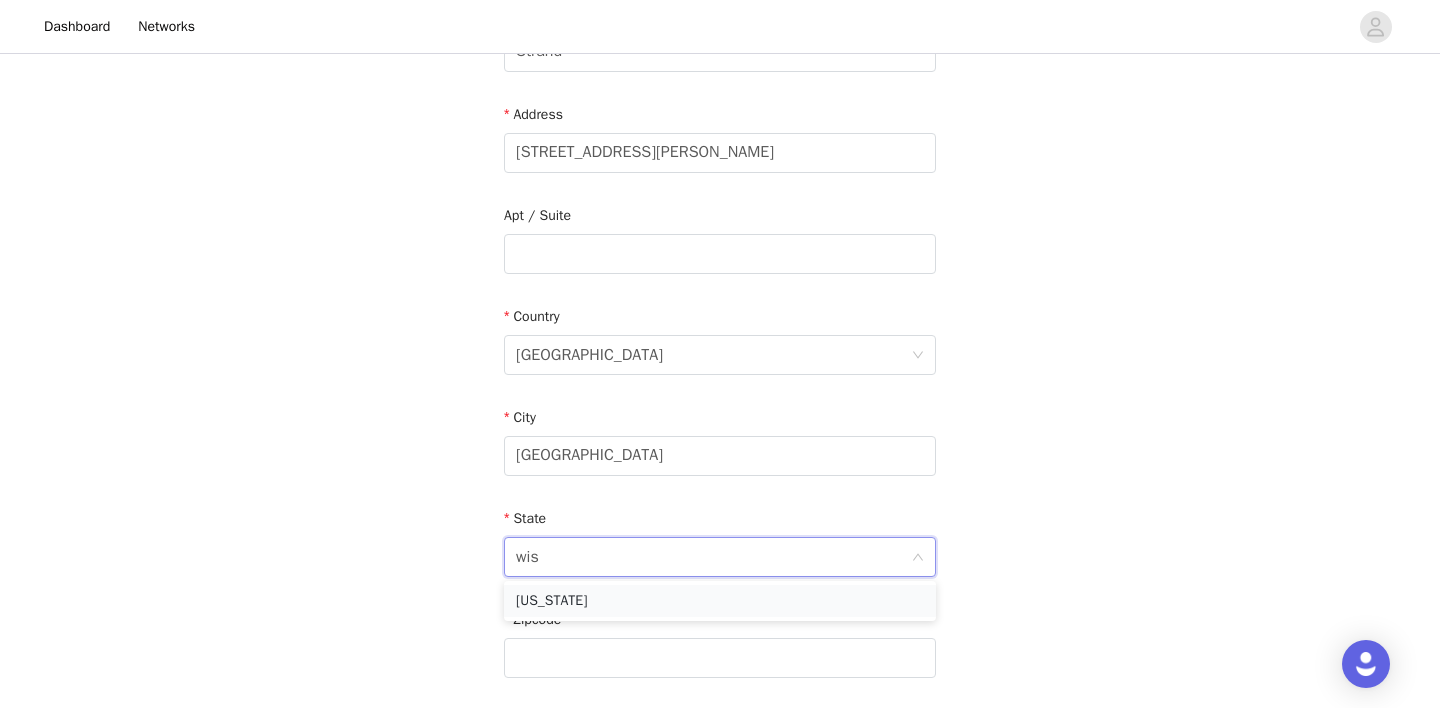 click on "[US_STATE]" at bounding box center [720, 601] 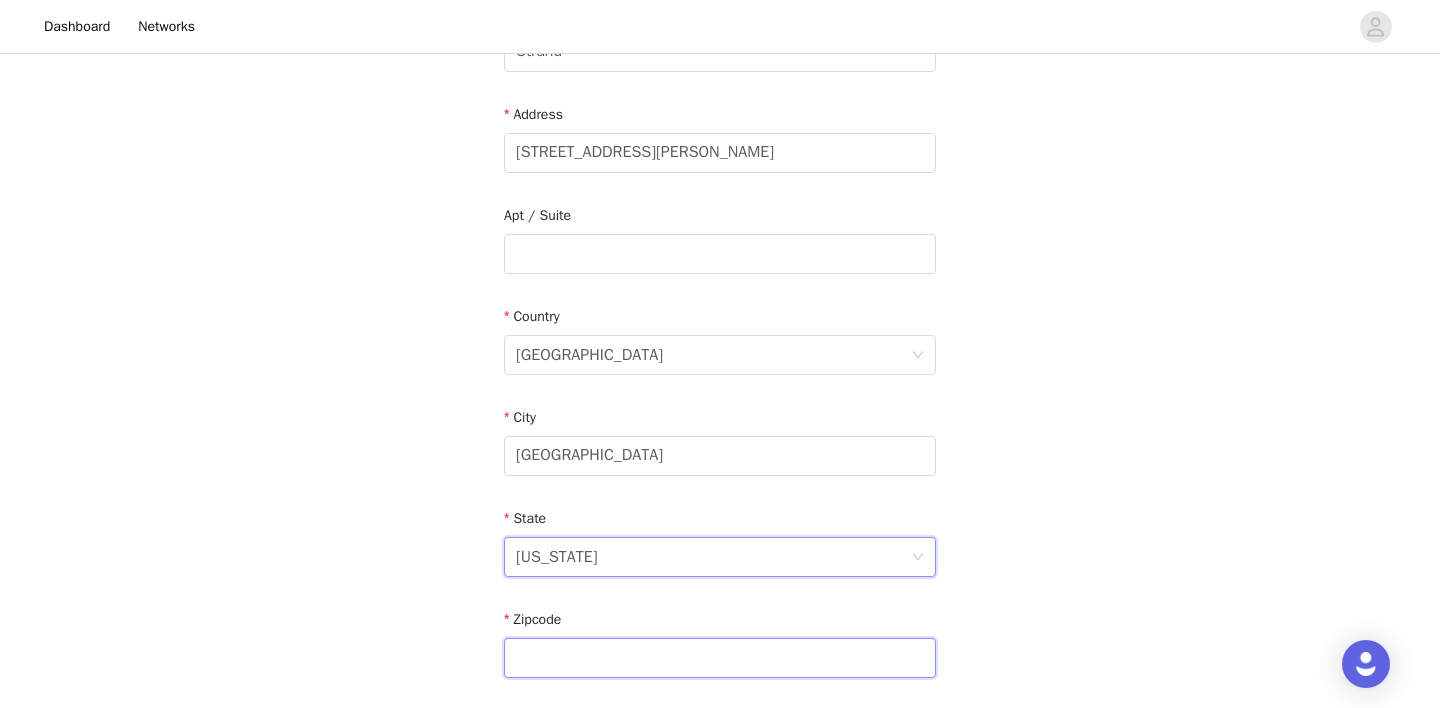 click at bounding box center (720, 658) 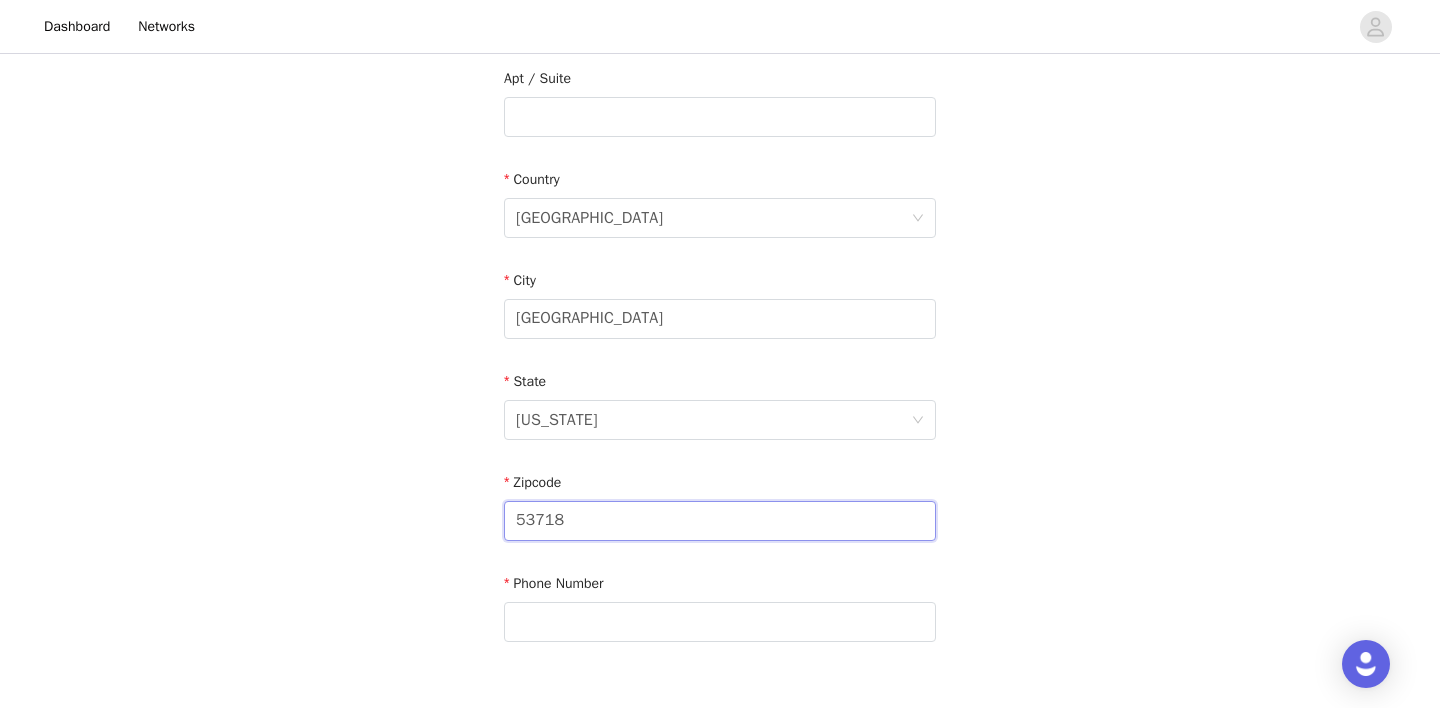 scroll, scrollTop: 655, scrollLeft: 0, axis: vertical 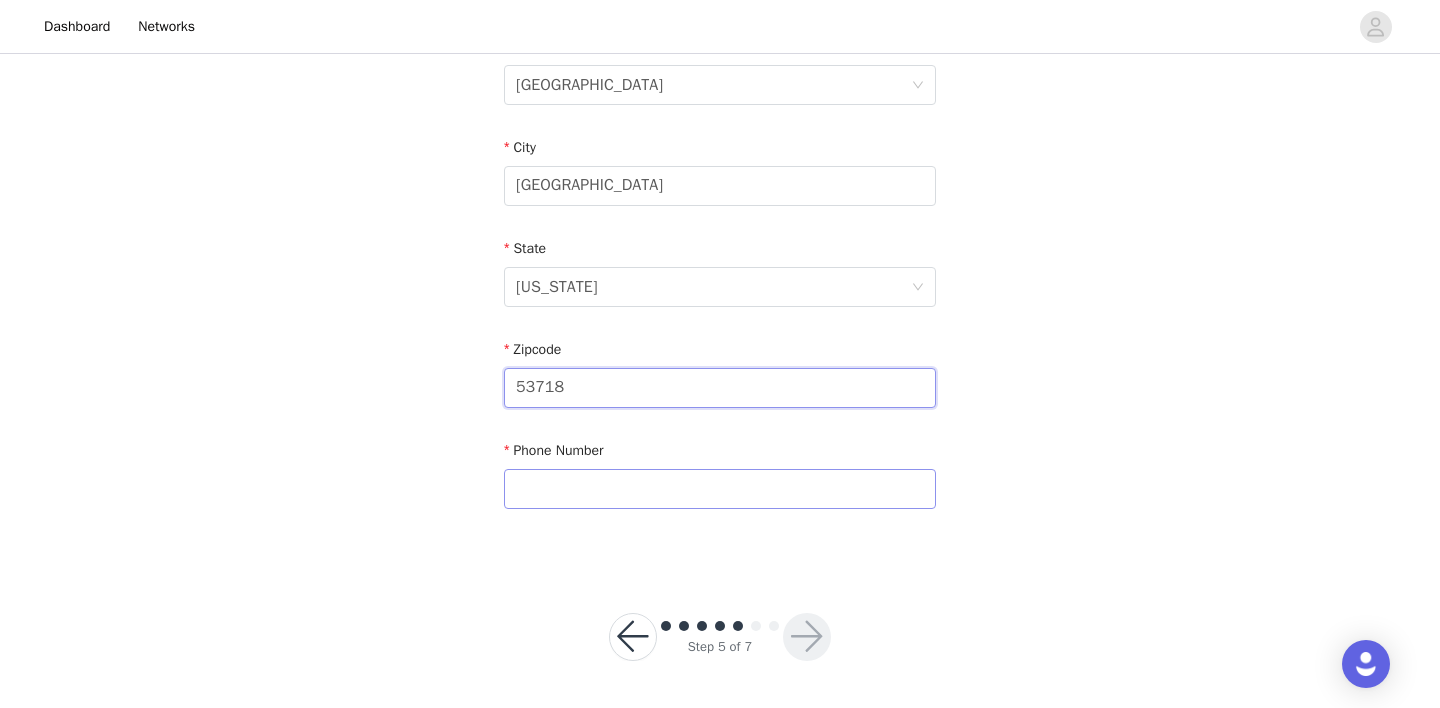 type on "53718" 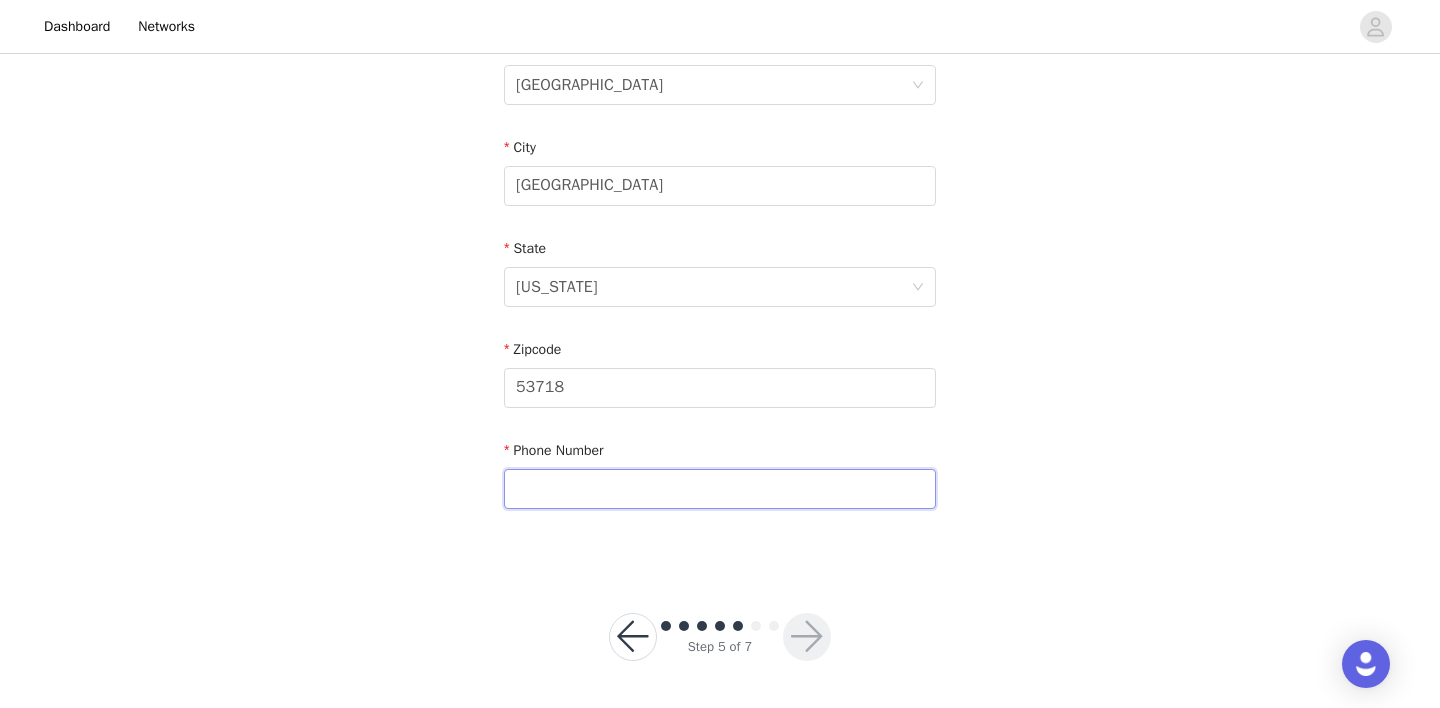 click at bounding box center (720, 489) 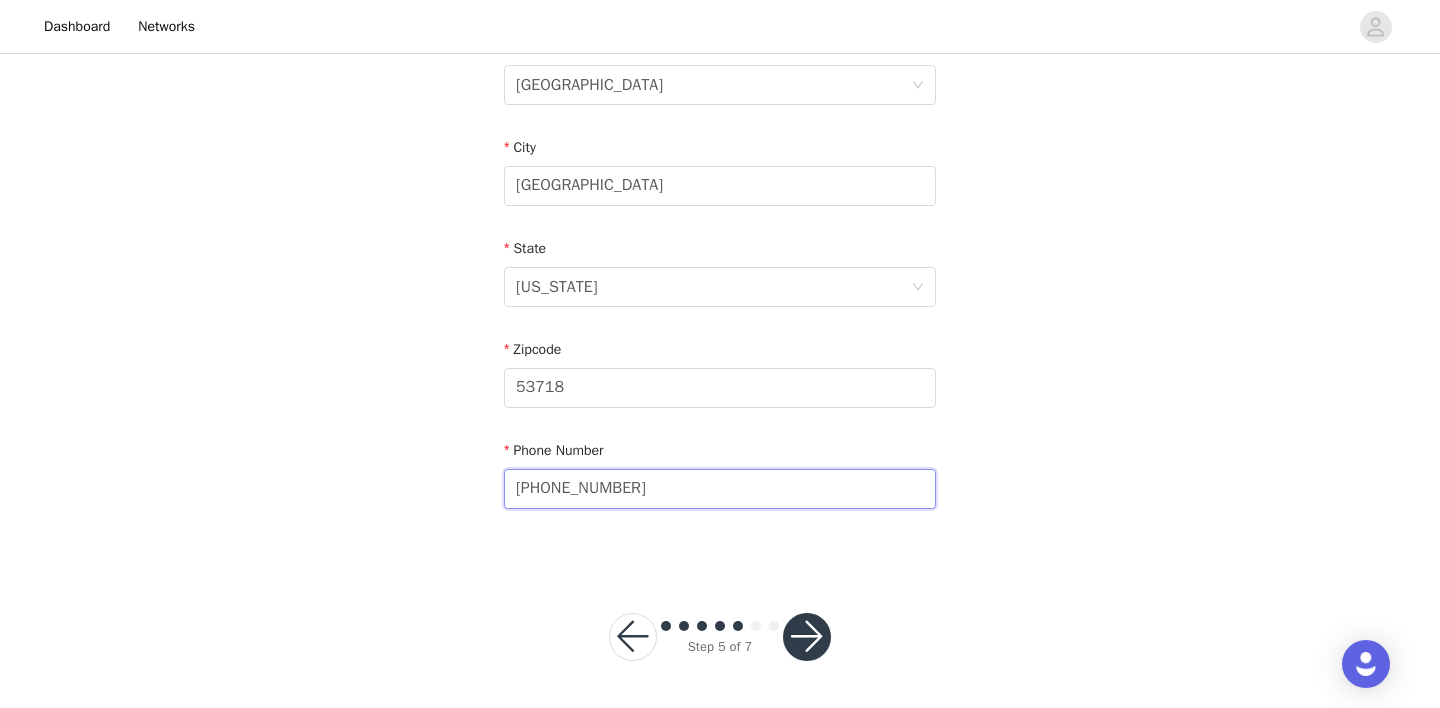 type on "[PHONE_NUMBER]" 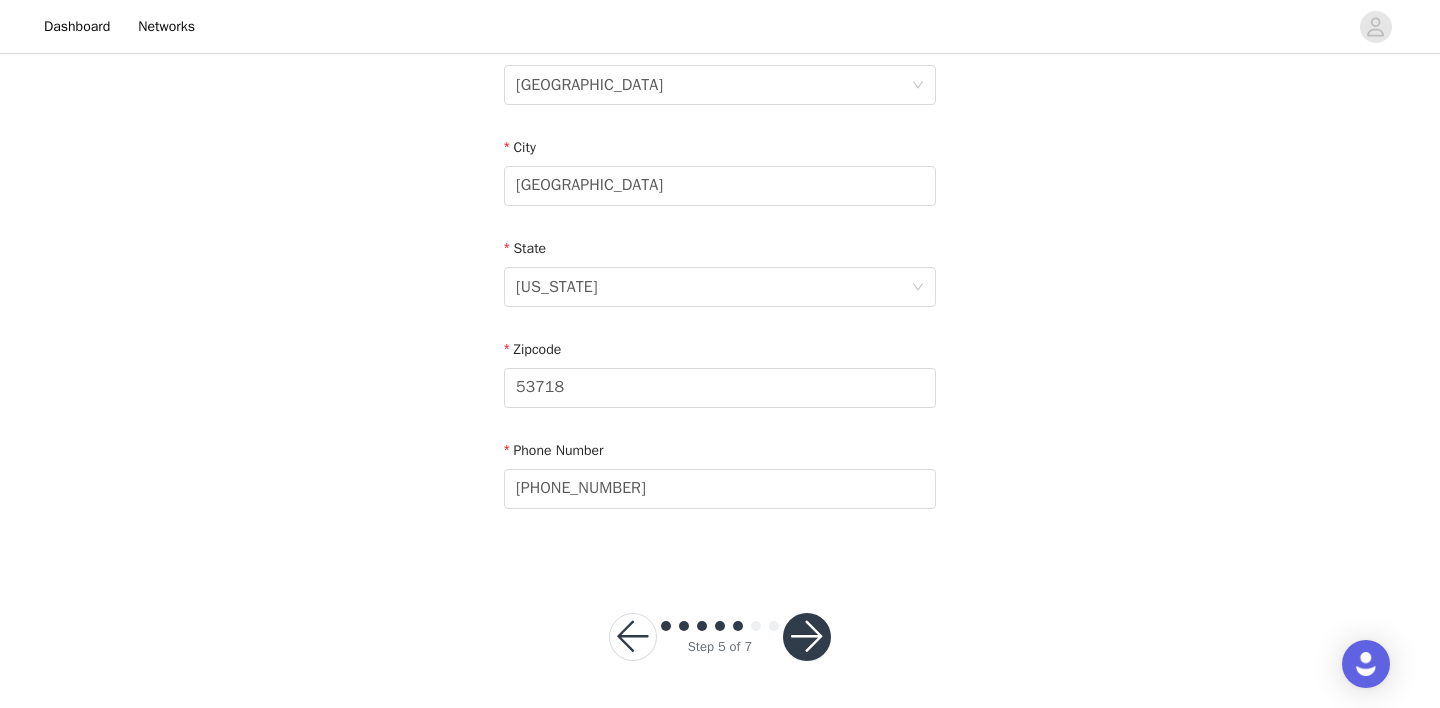 click at bounding box center [807, 637] 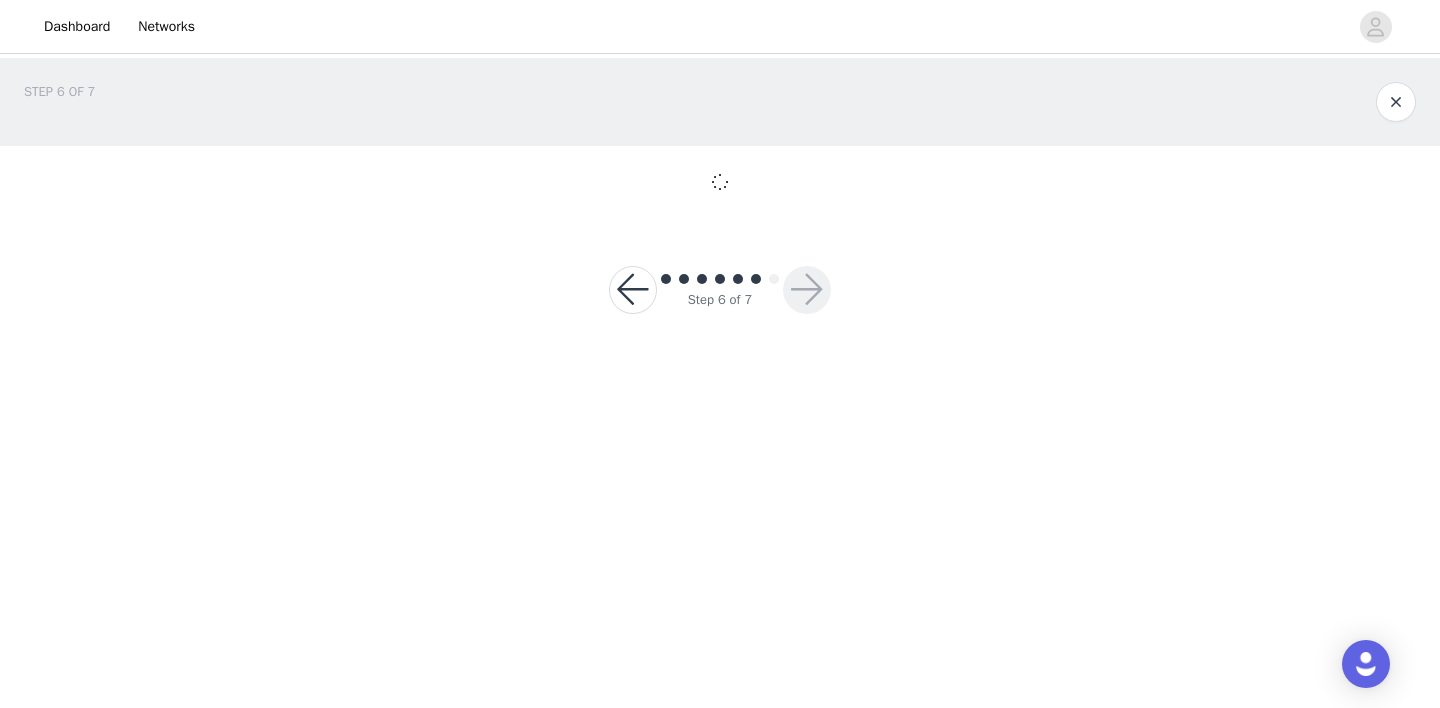 scroll, scrollTop: 0, scrollLeft: 0, axis: both 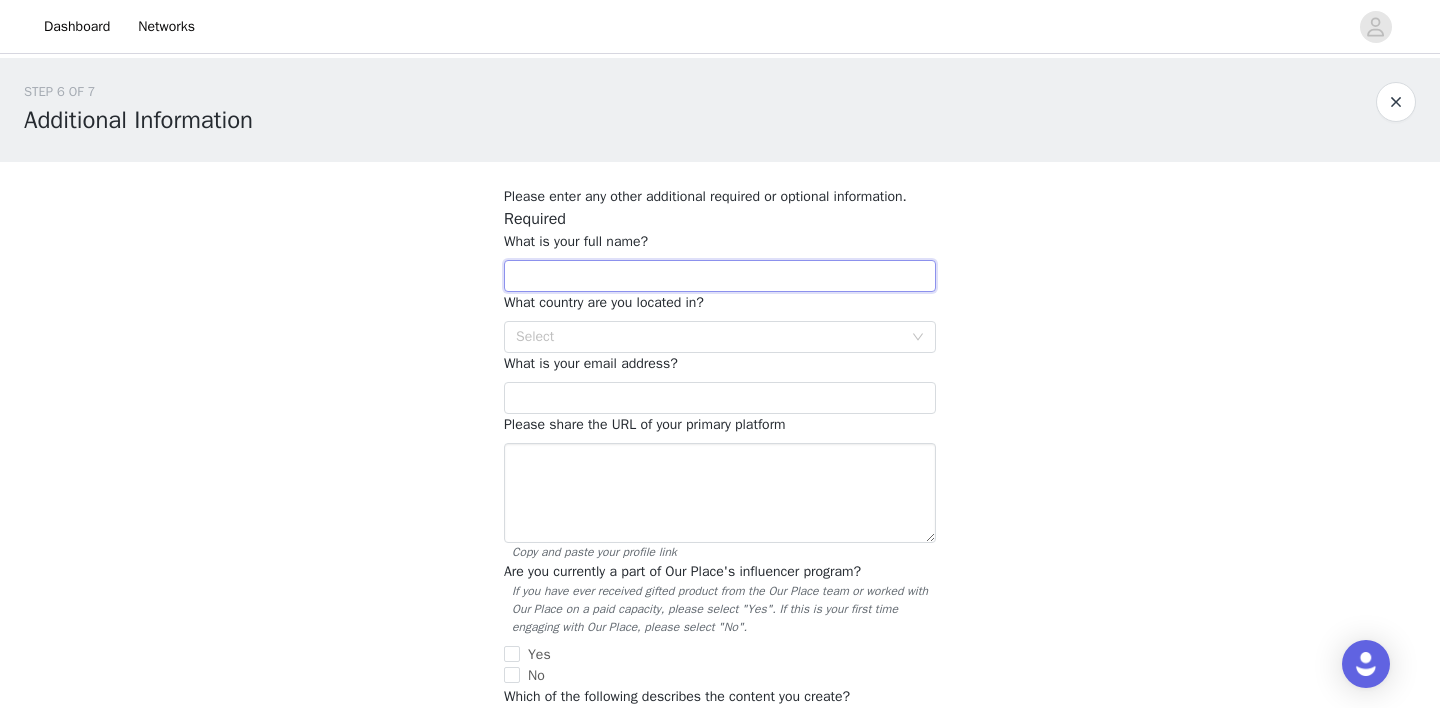 click at bounding box center (720, 276) 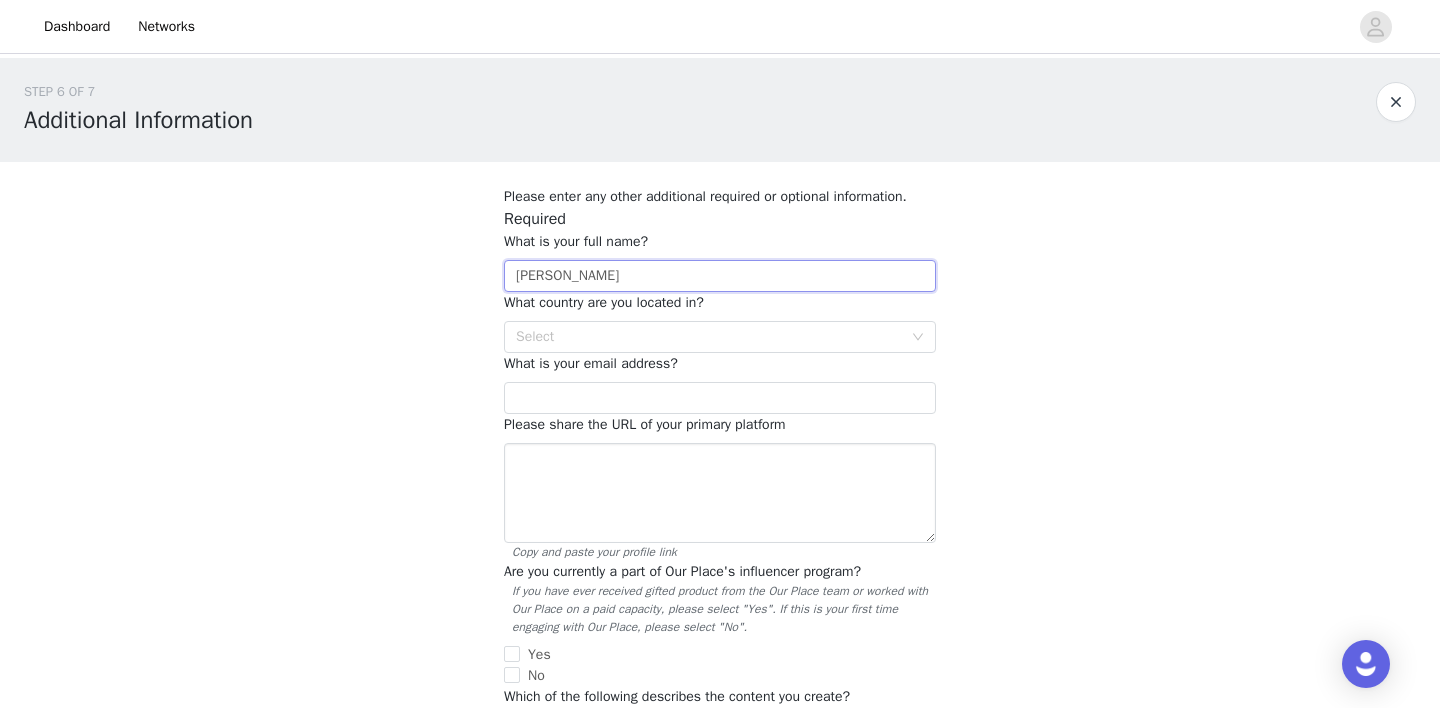 type on "[PERSON_NAME]" 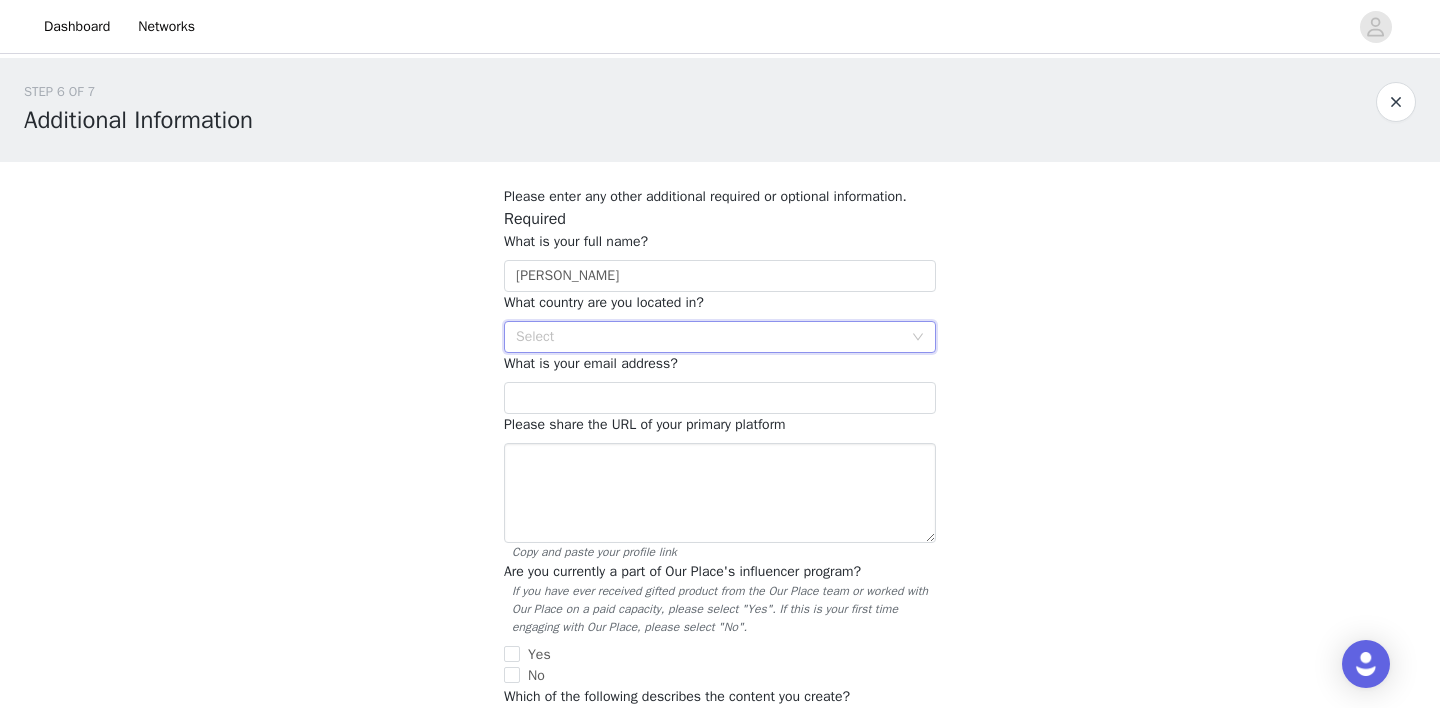 click on "Select" at bounding box center [709, 337] 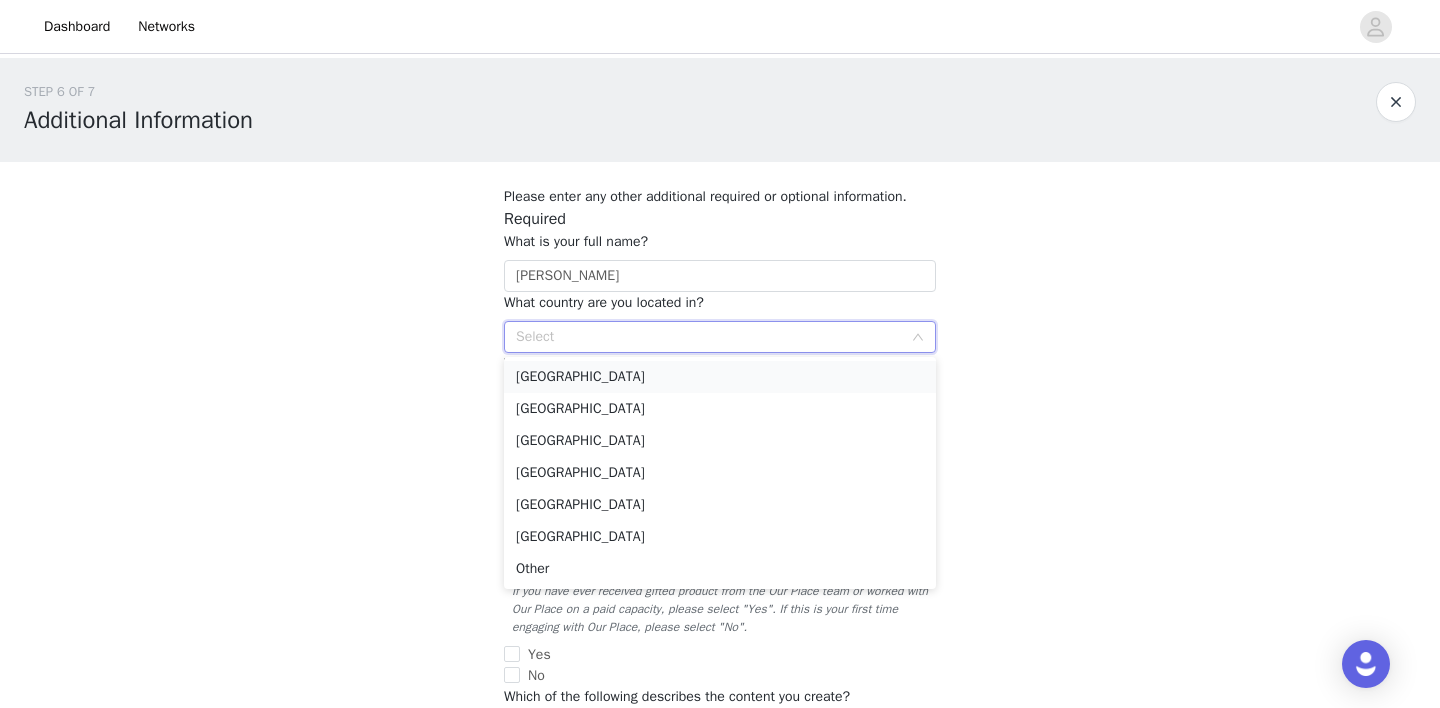 click on "[GEOGRAPHIC_DATA]" at bounding box center (720, 377) 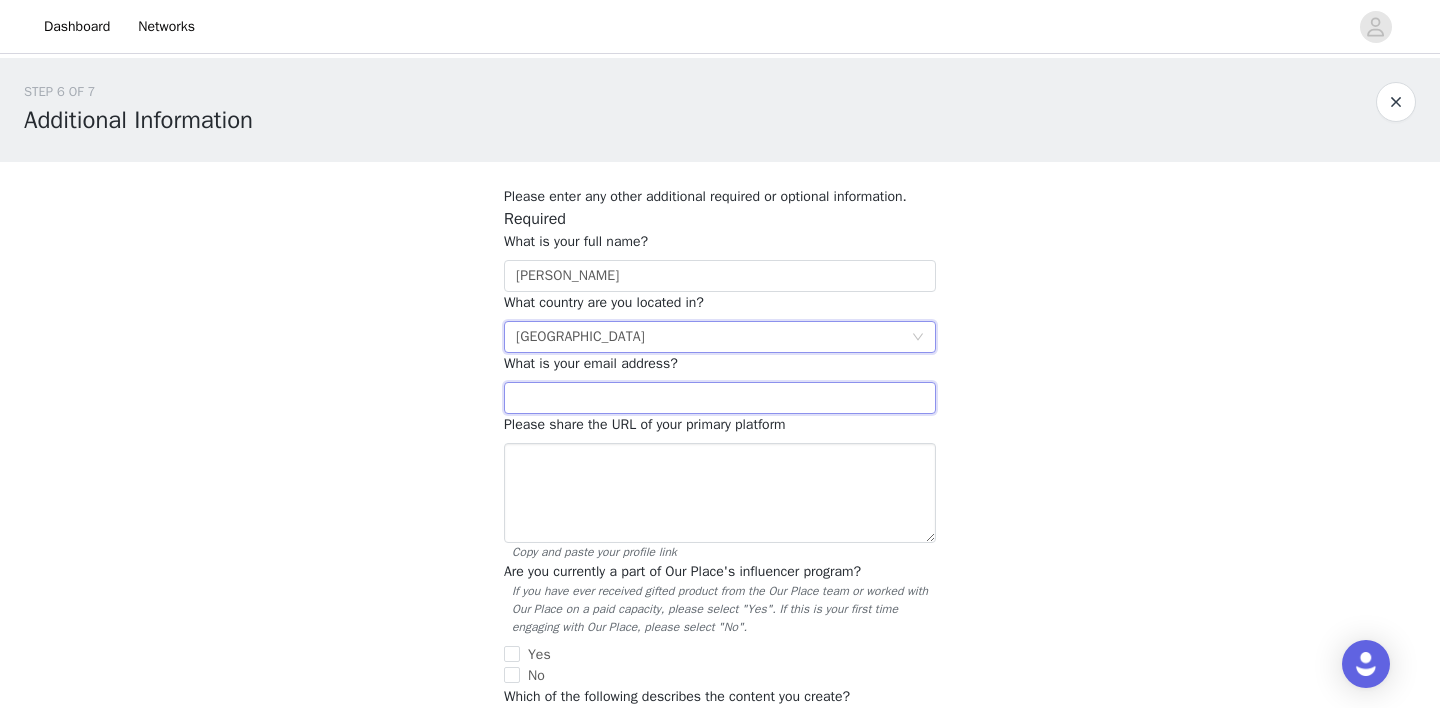 click at bounding box center [720, 398] 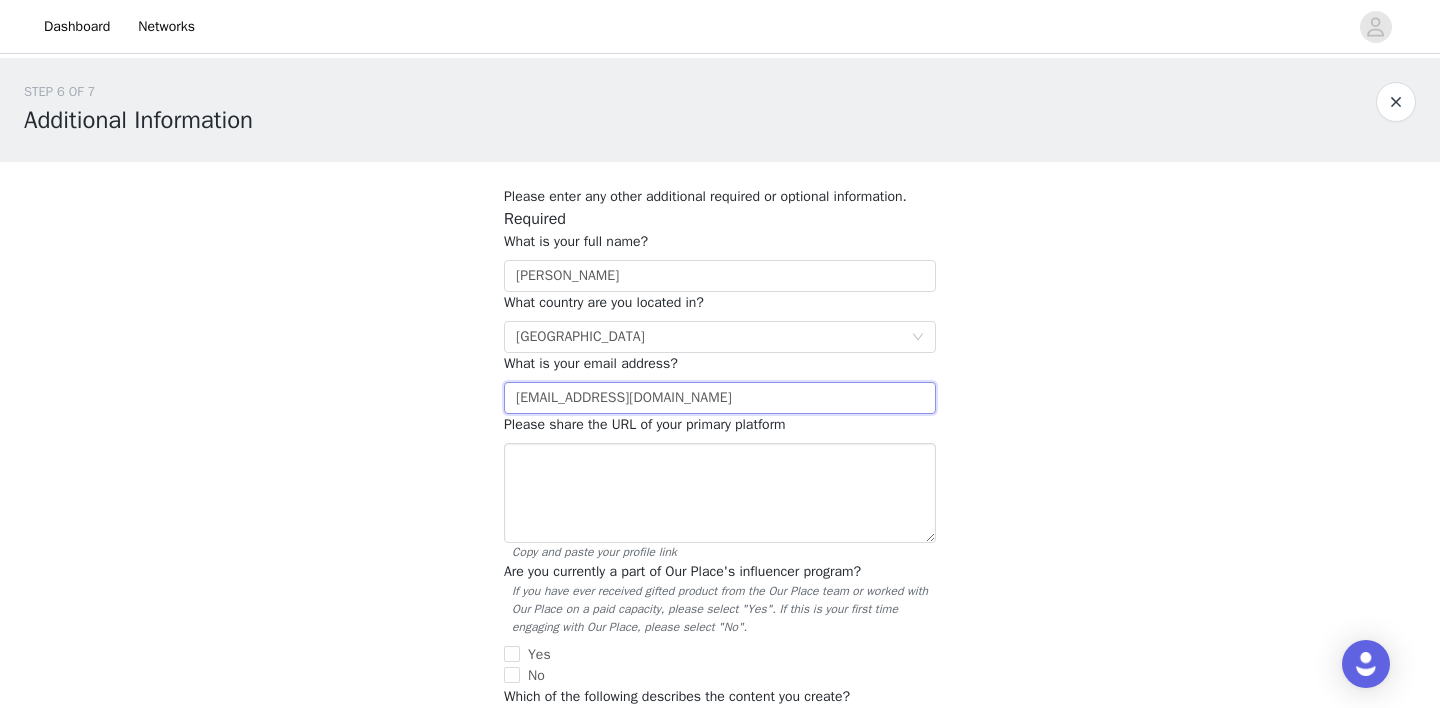 type on "[EMAIL_ADDRESS][DOMAIN_NAME]" 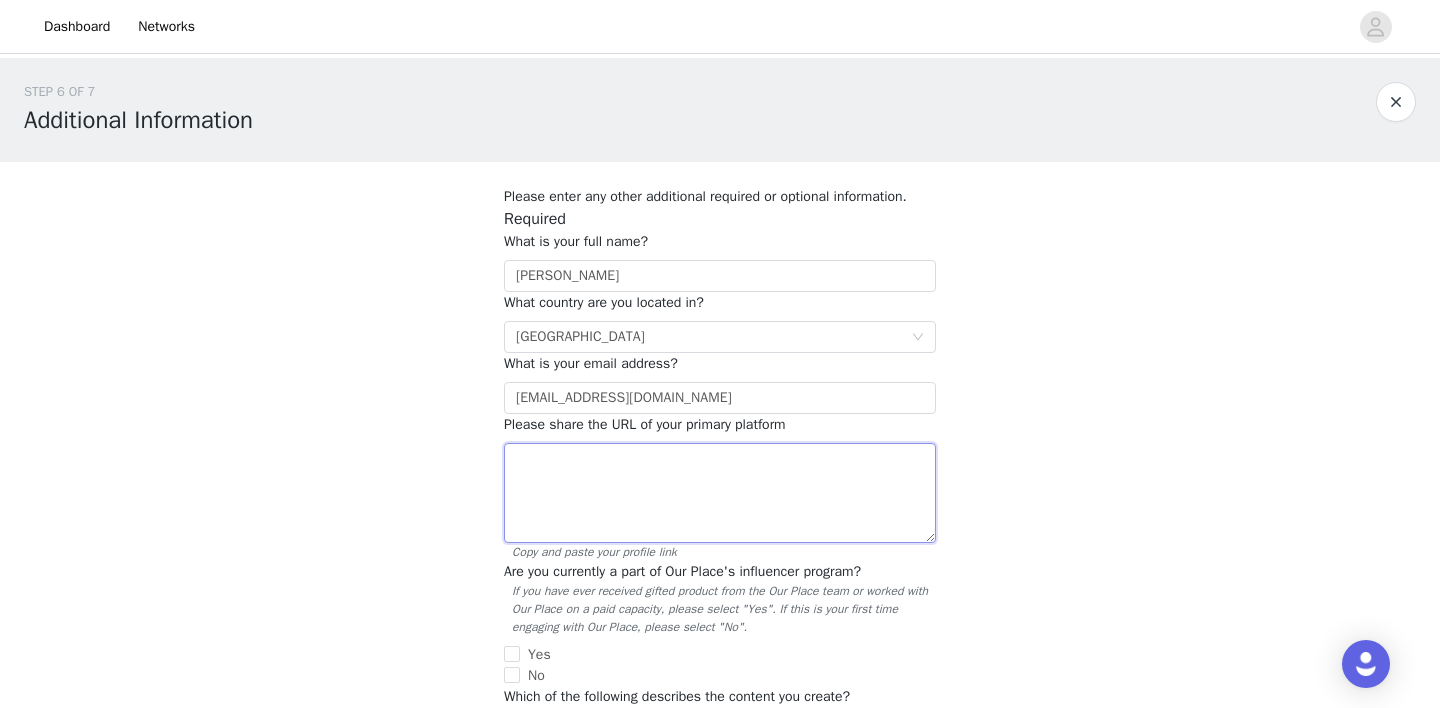 click at bounding box center [720, 493] 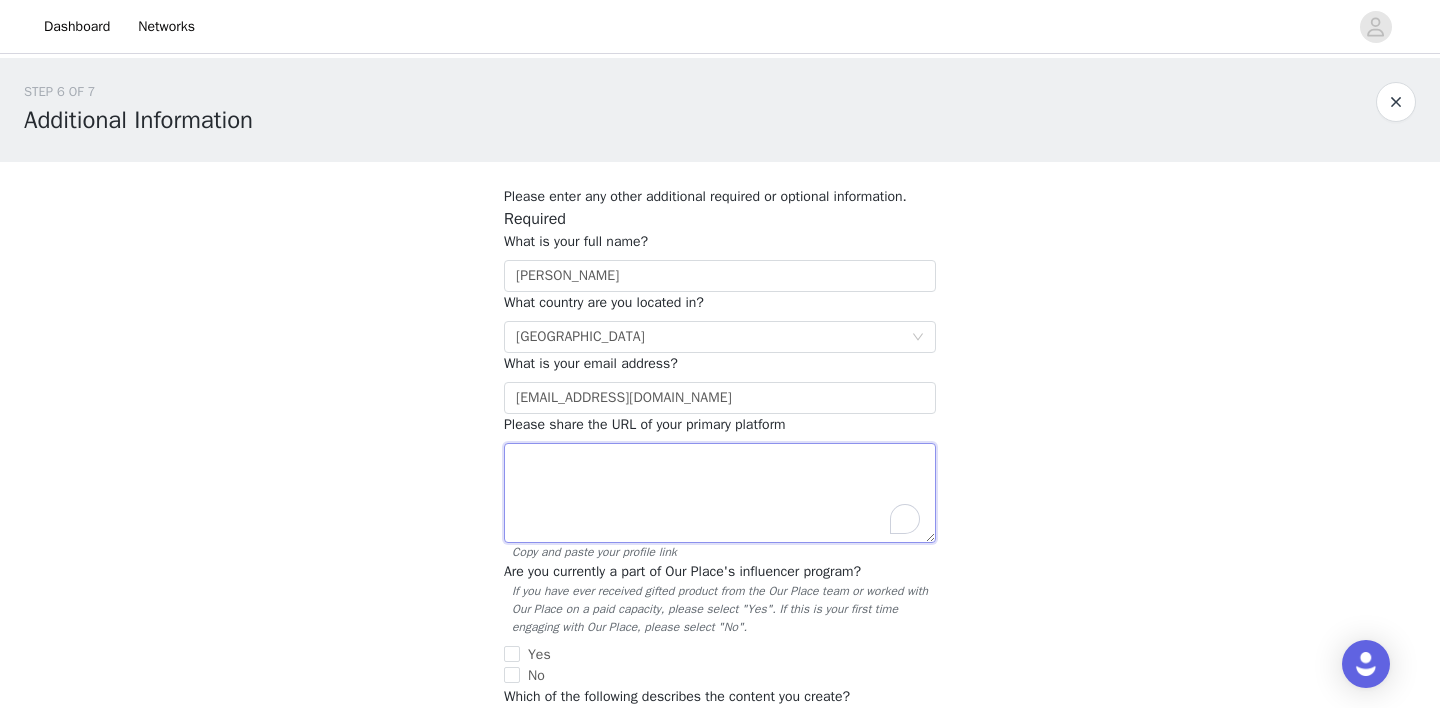 paste on "[URL][DOMAIN_NAME]" 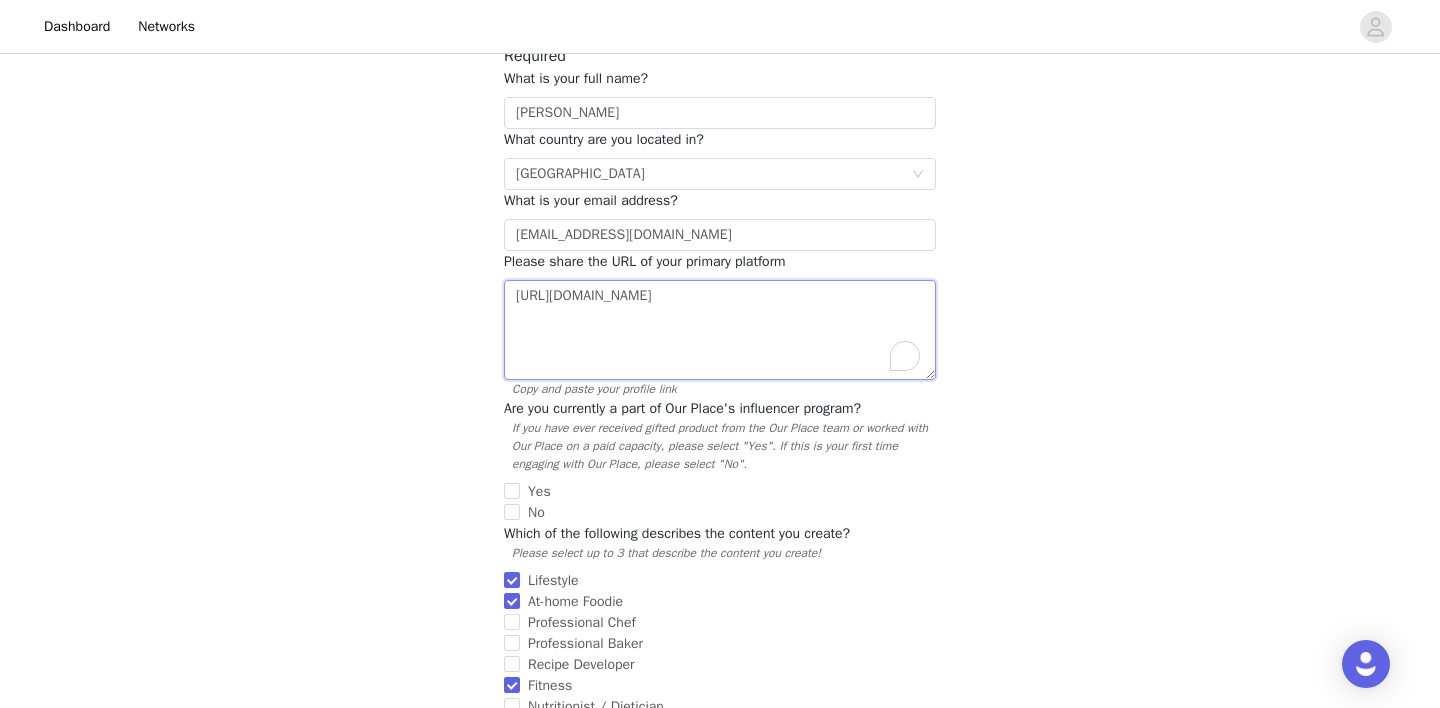 scroll, scrollTop: 196, scrollLeft: 0, axis: vertical 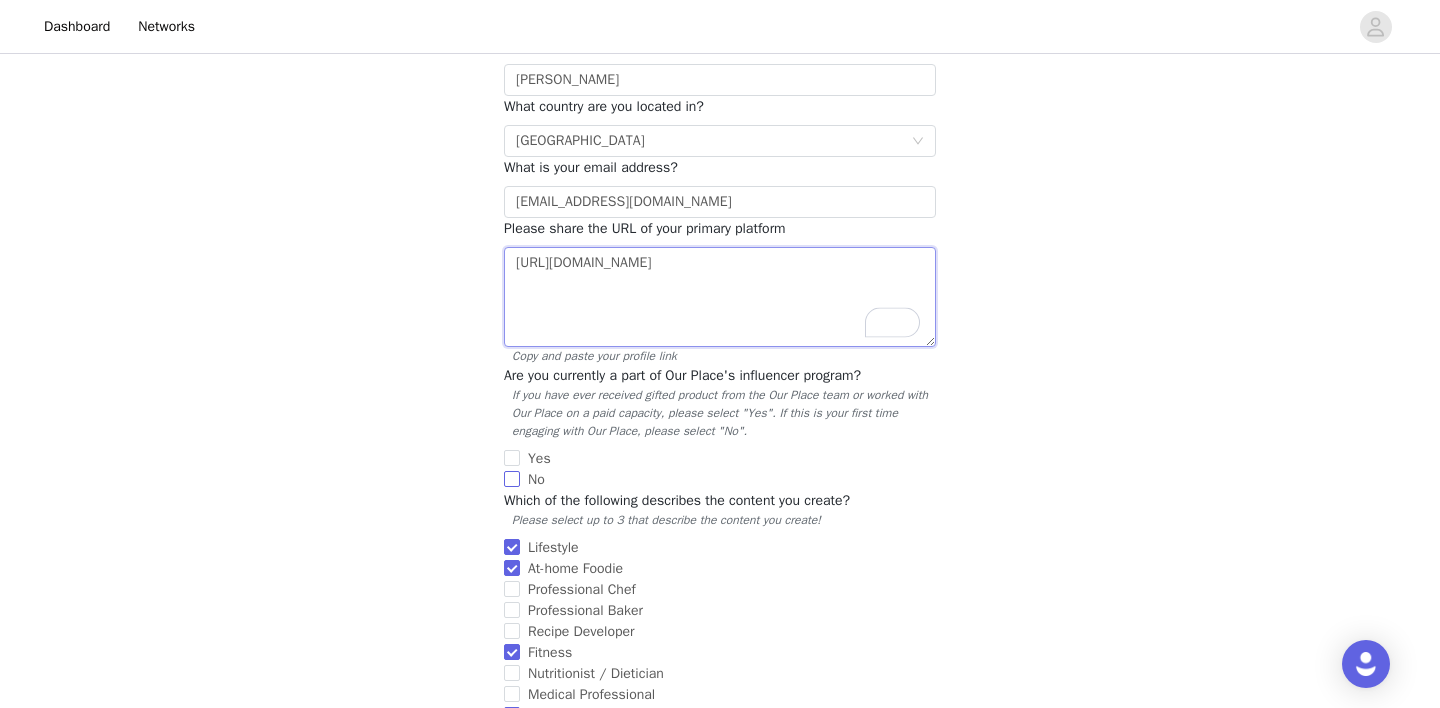 type on "[URL][DOMAIN_NAME]" 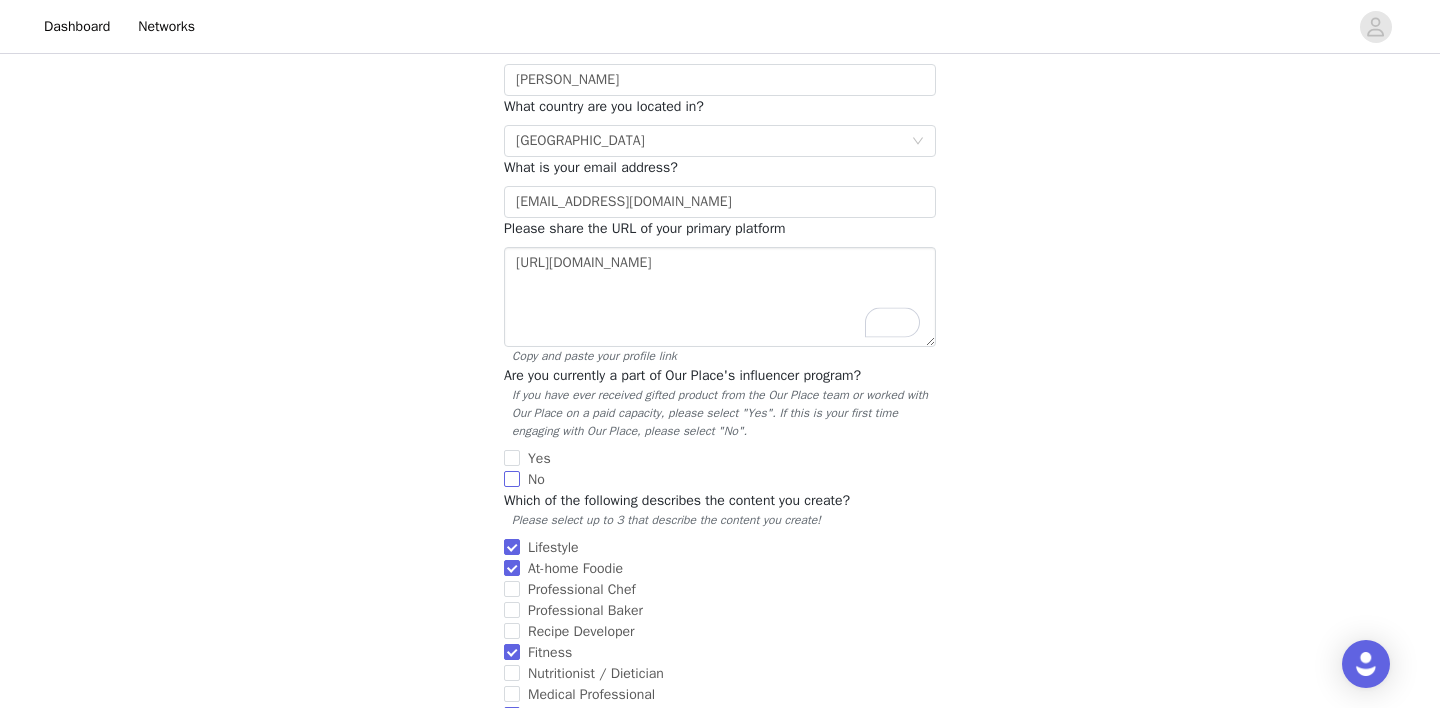 click on "No" at bounding box center [720, 479] 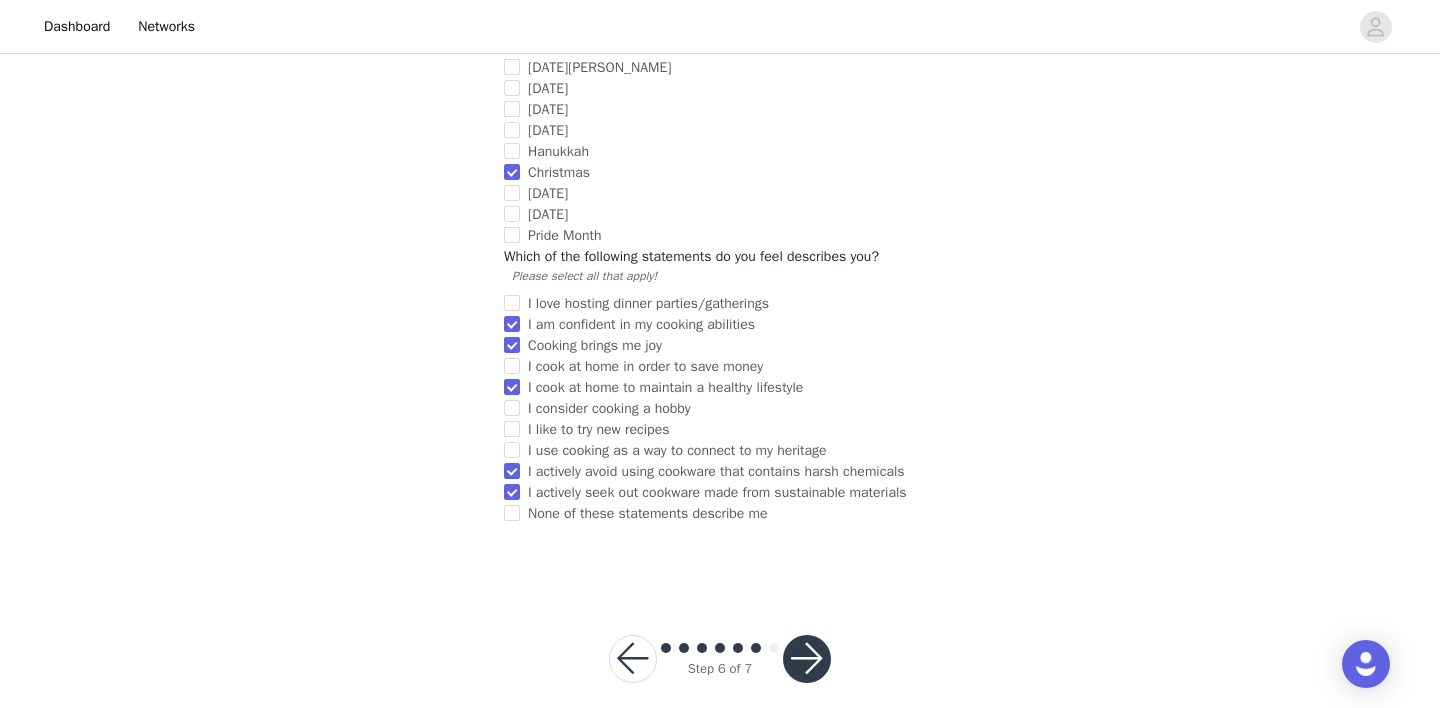 scroll, scrollTop: 1606, scrollLeft: 0, axis: vertical 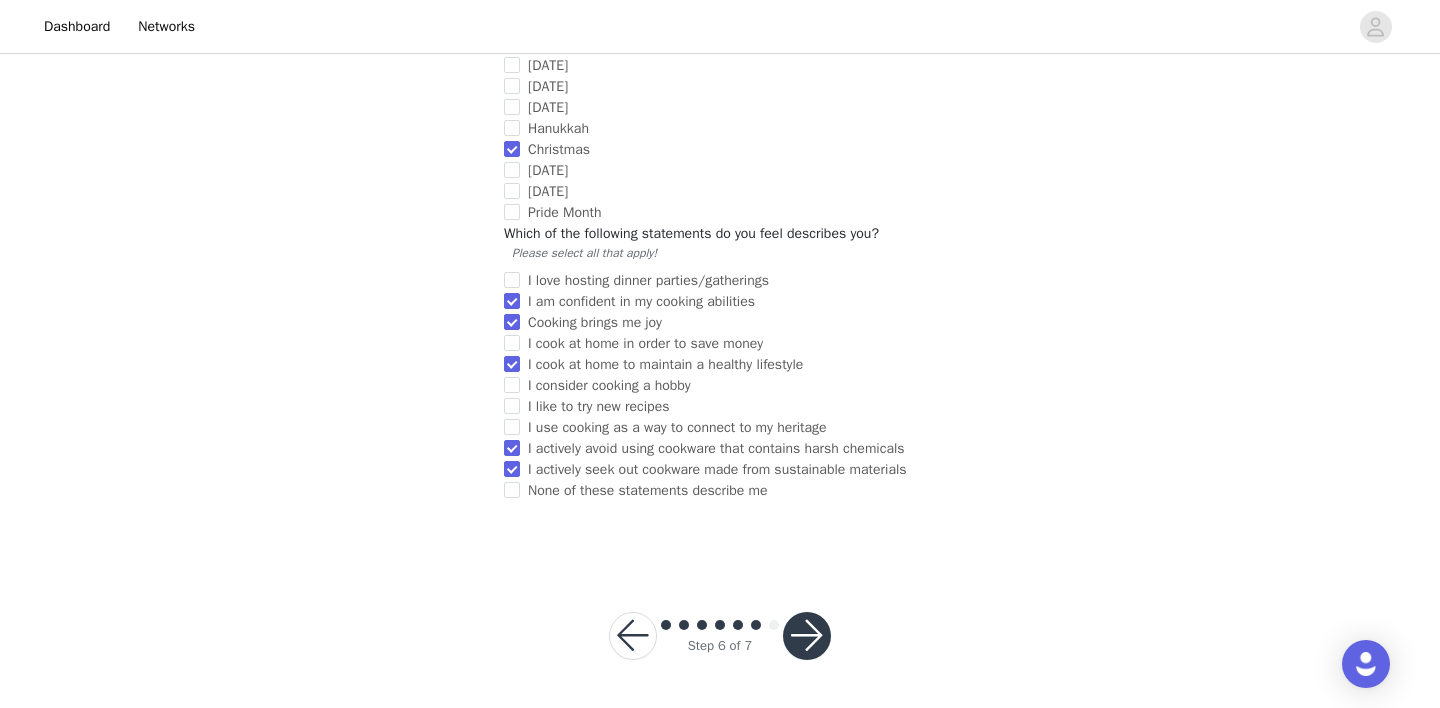 click at bounding box center (807, 636) 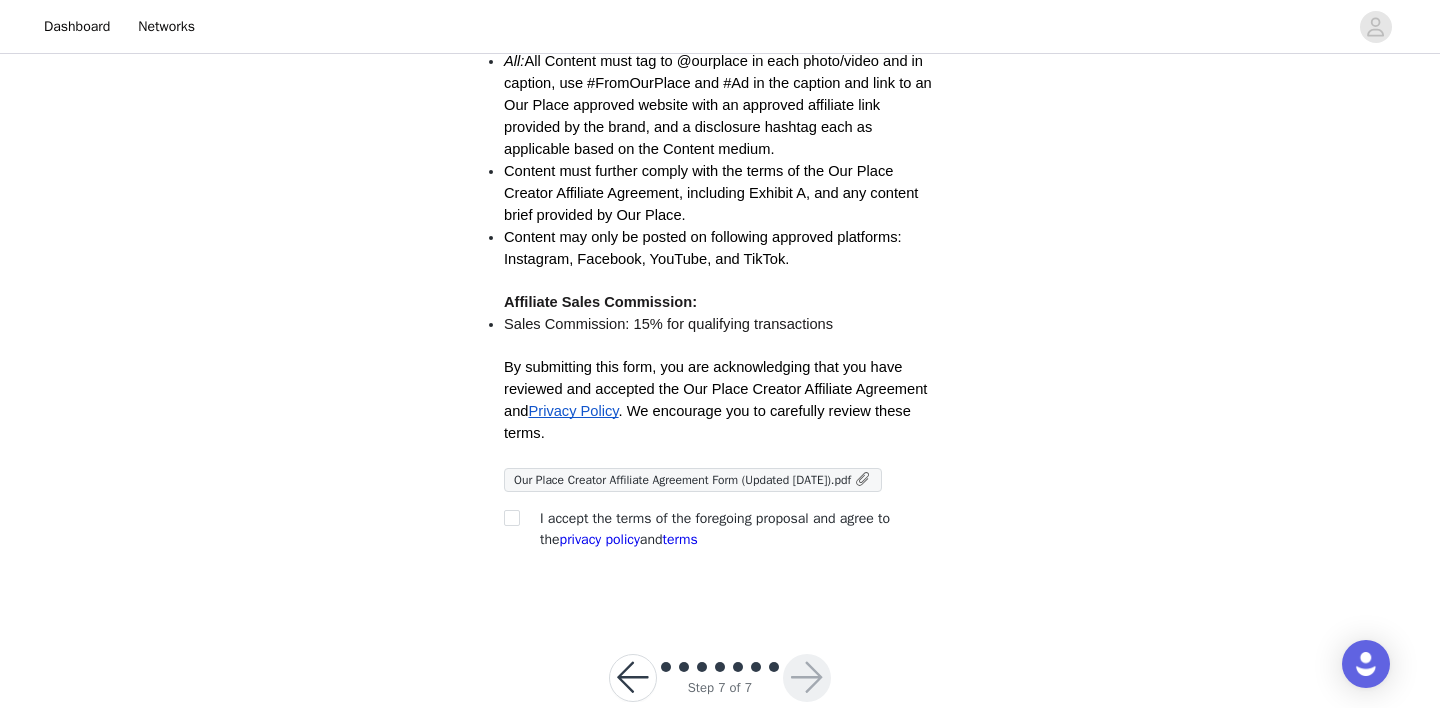 scroll, scrollTop: 567, scrollLeft: 0, axis: vertical 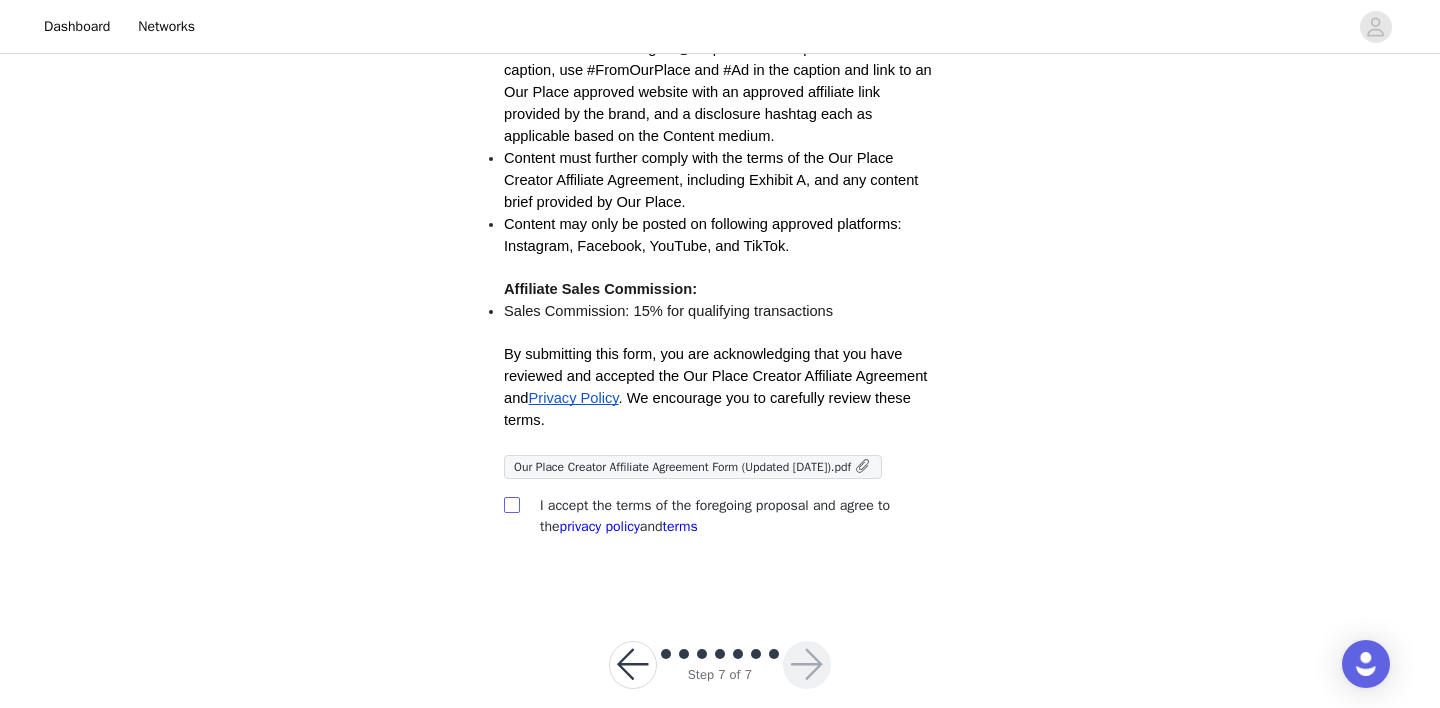click at bounding box center [511, 504] 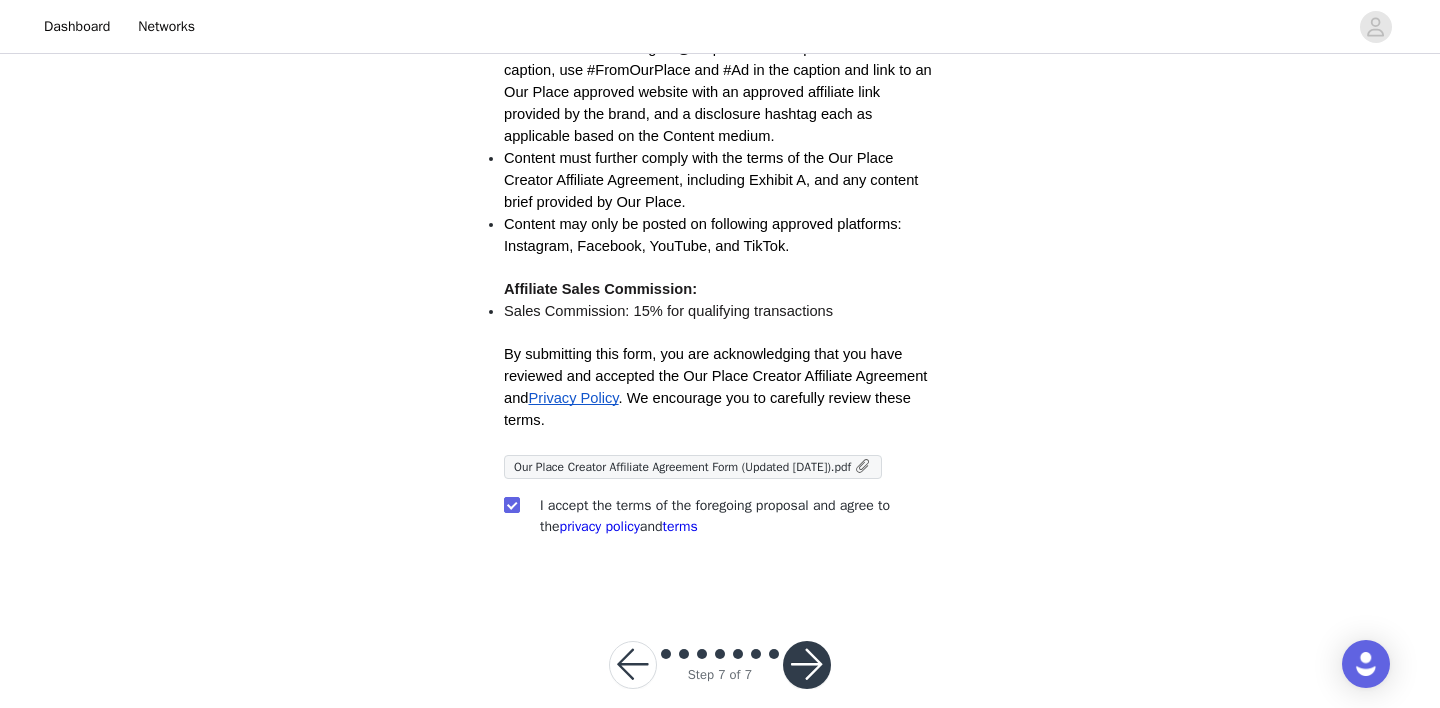 scroll, scrollTop: 595, scrollLeft: 0, axis: vertical 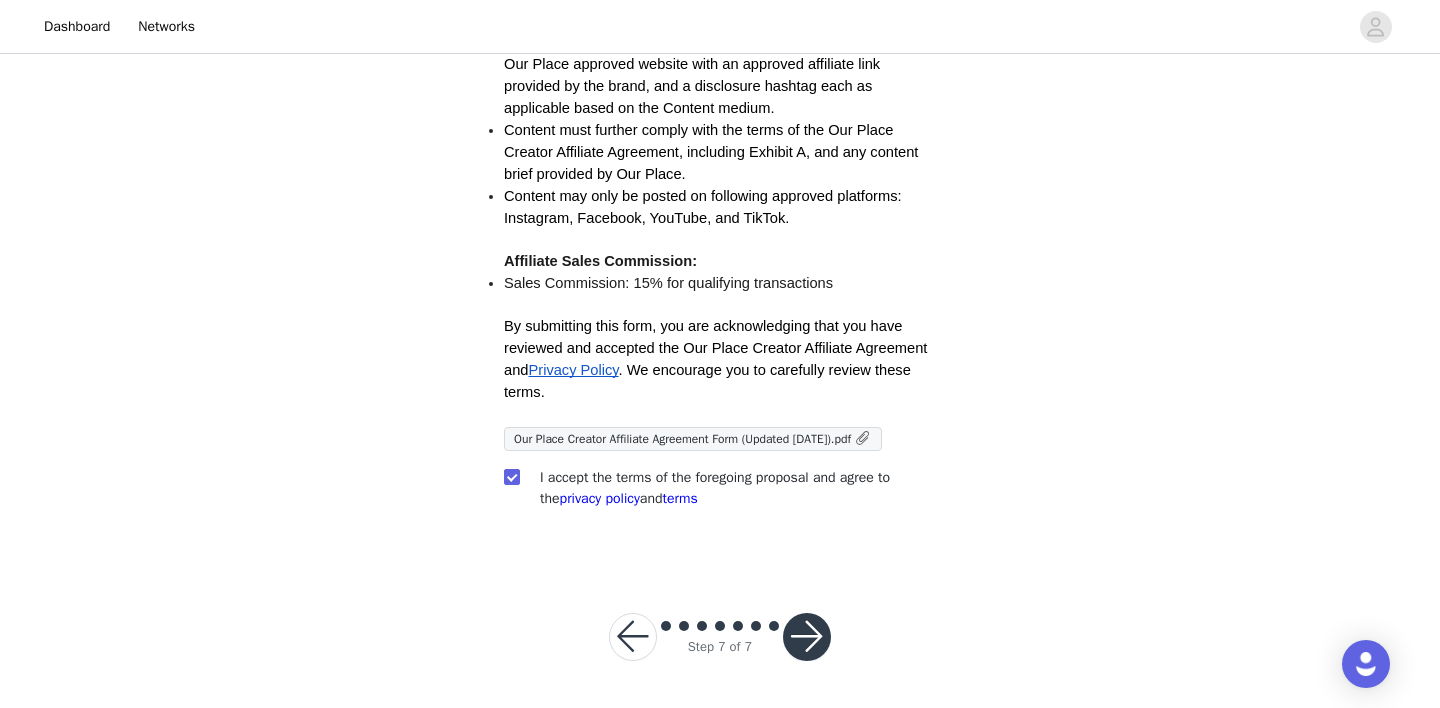 click at bounding box center (807, 637) 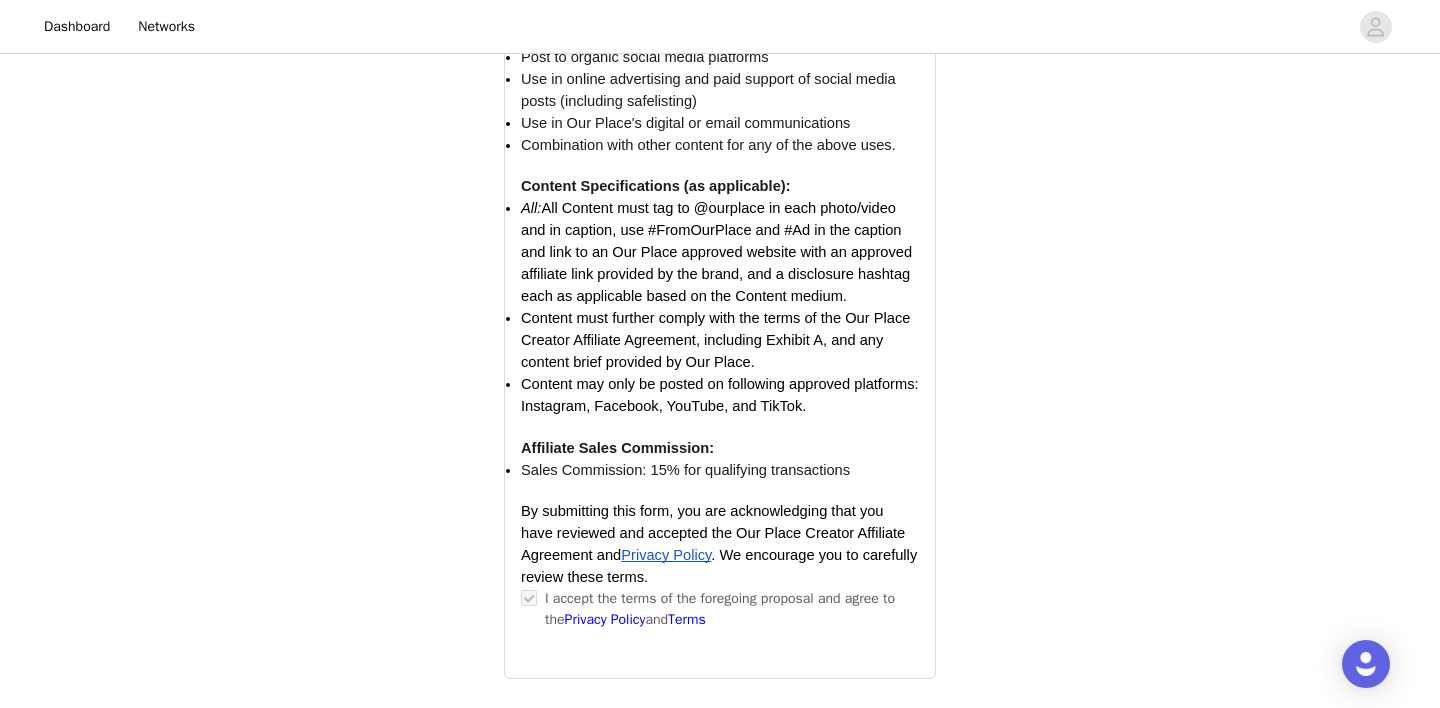 scroll, scrollTop: 2135, scrollLeft: 0, axis: vertical 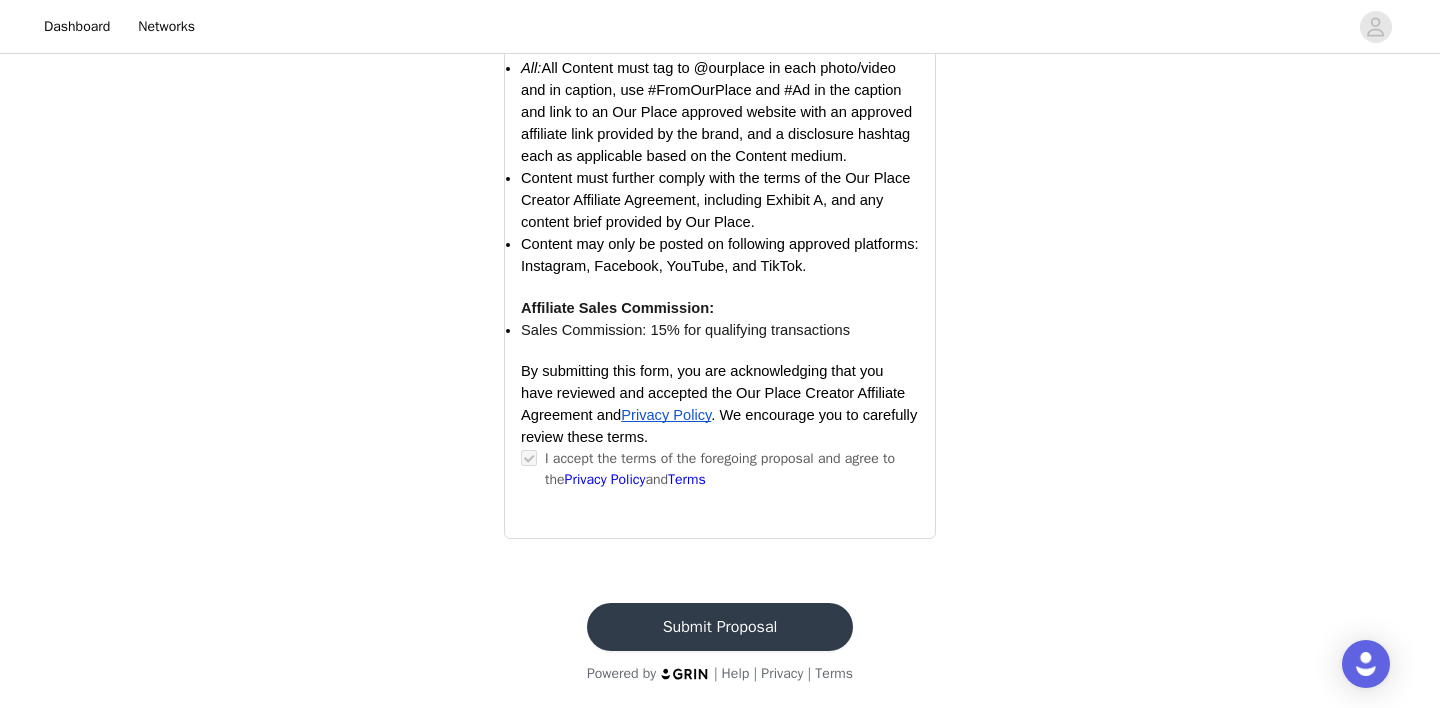 click on "Submit Proposal" at bounding box center [720, 627] 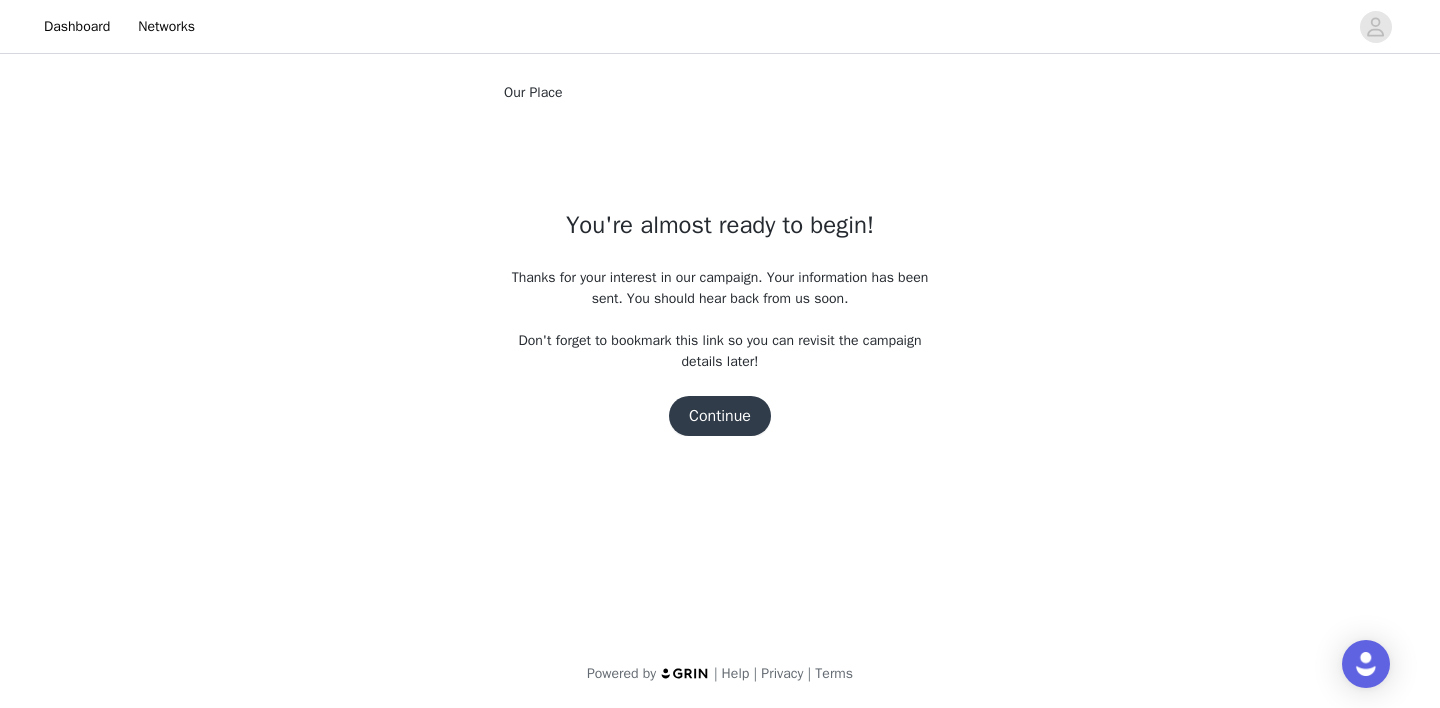 scroll, scrollTop: 0, scrollLeft: 0, axis: both 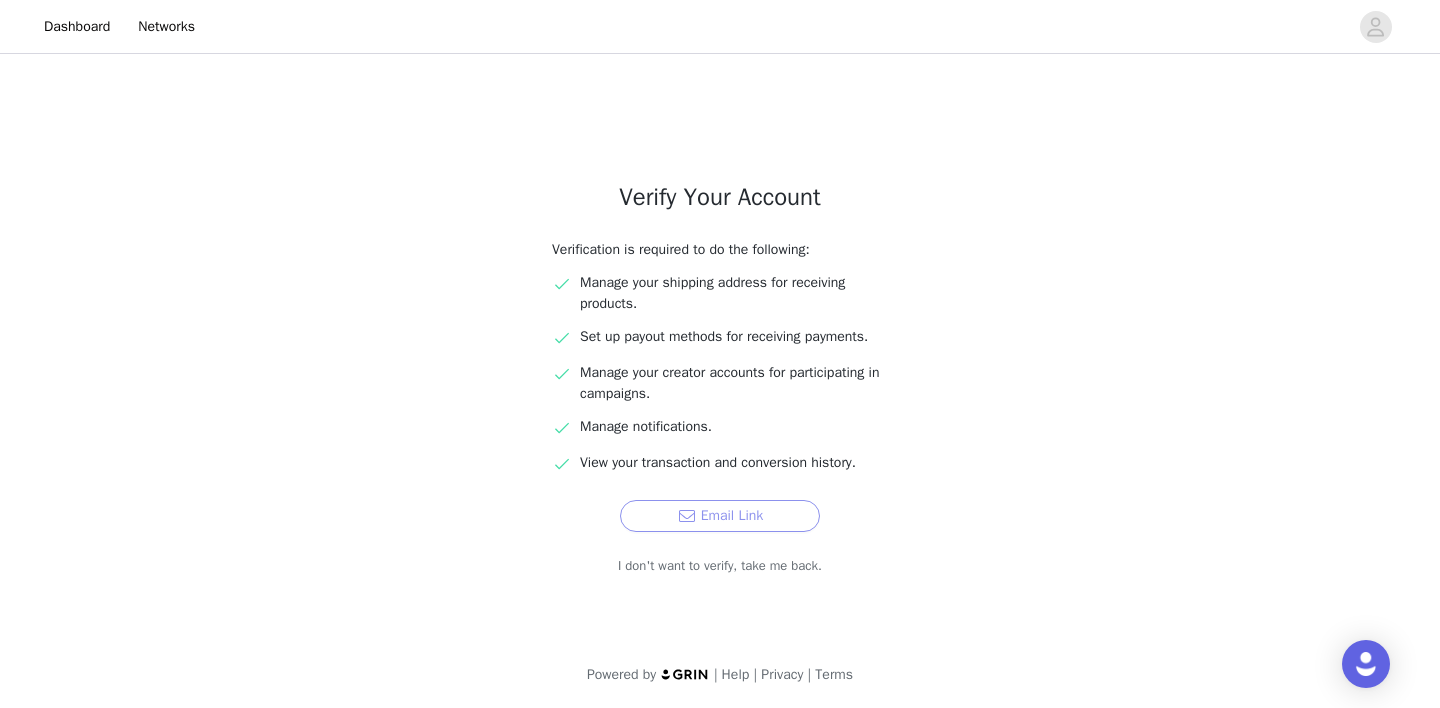 click on "Email Link" at bounding box center (720, 516) 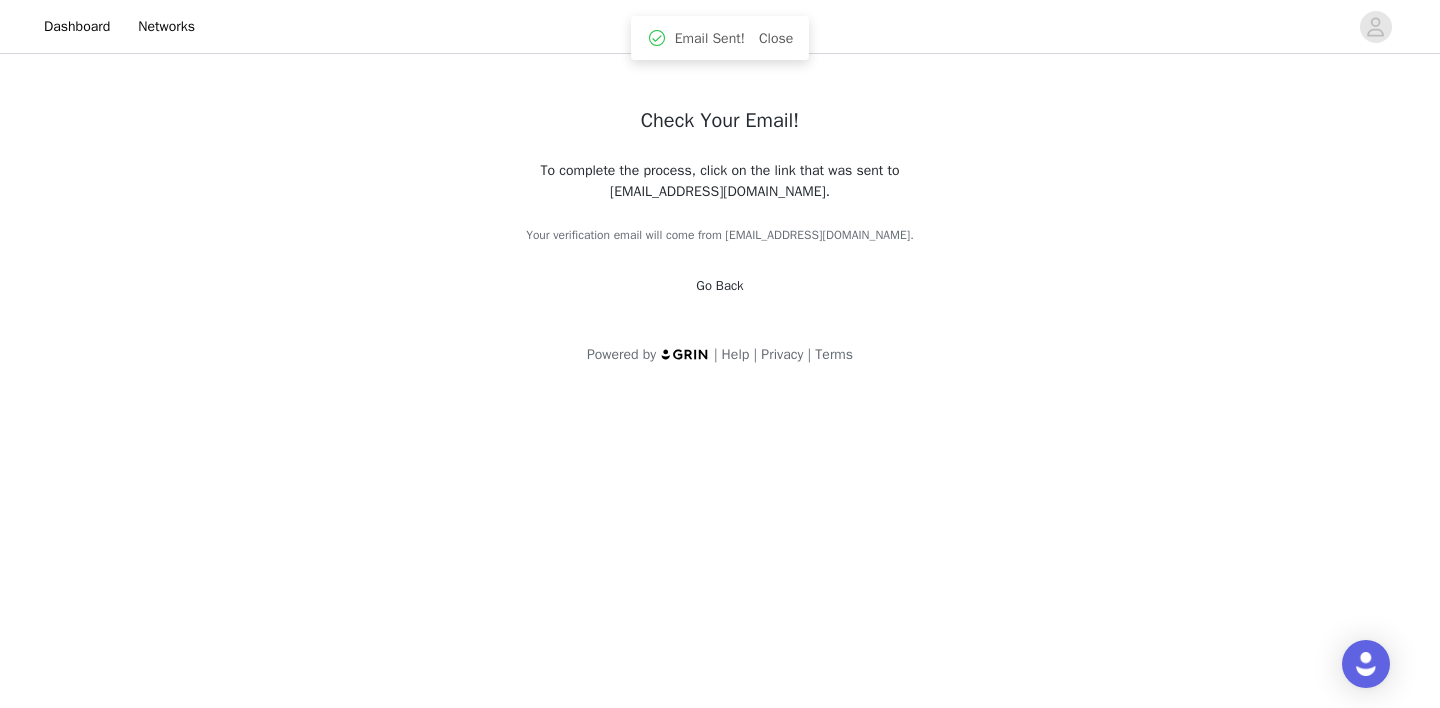 scroll, scrollTop: 0, scrollLeft: 0, axis: both 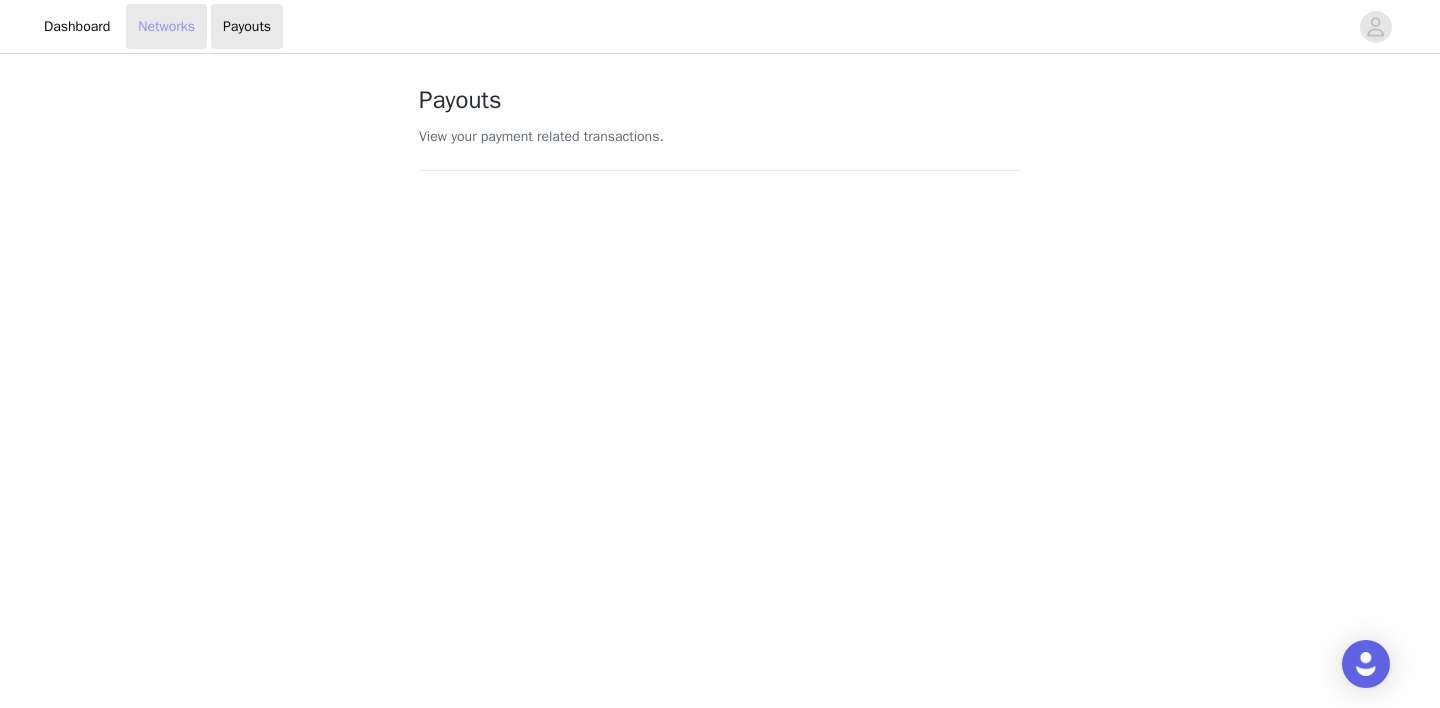 click on "Networks" at bounding box center (166, 26) 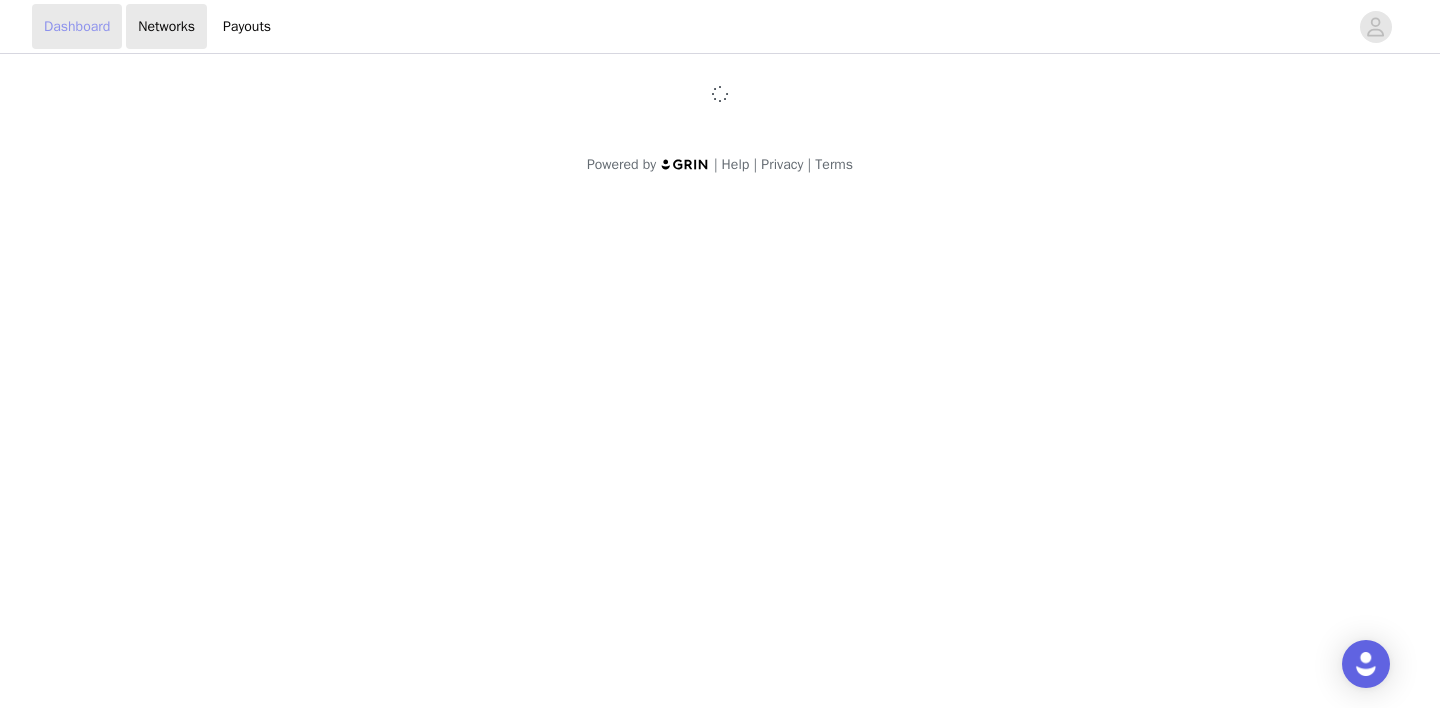 click on "Dashboard" at bounding box center (77, 26) 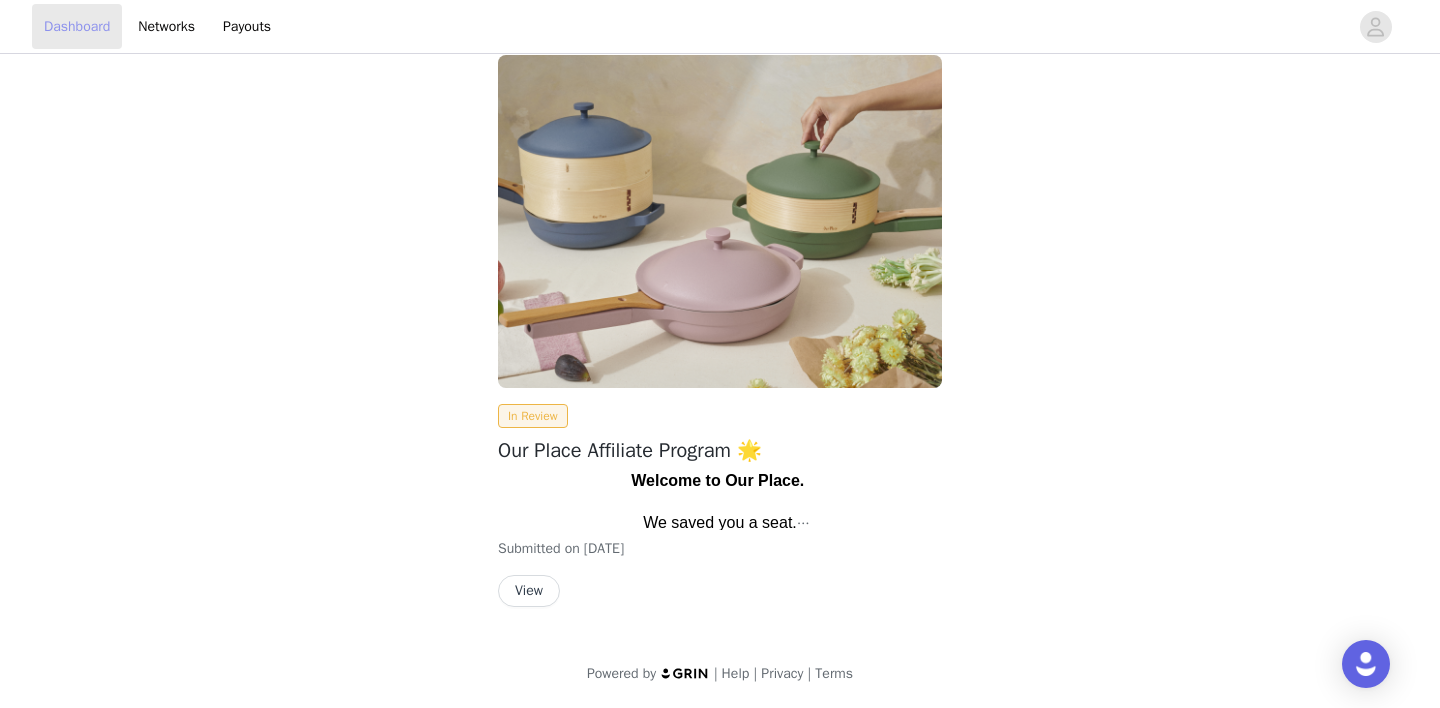 scroll, scrollTop: 0, scrollLeft: 0, axis: both 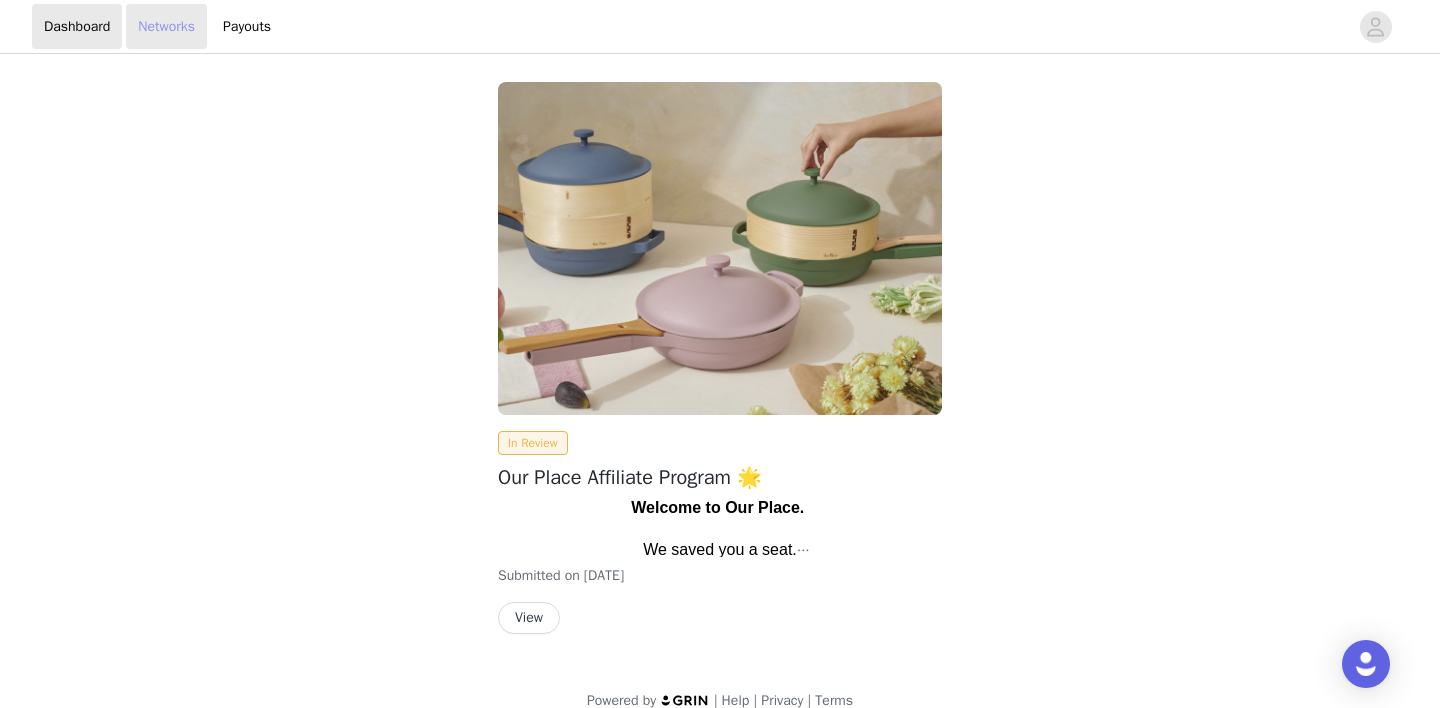 click on "Networks" at bounding box center [166, 26] 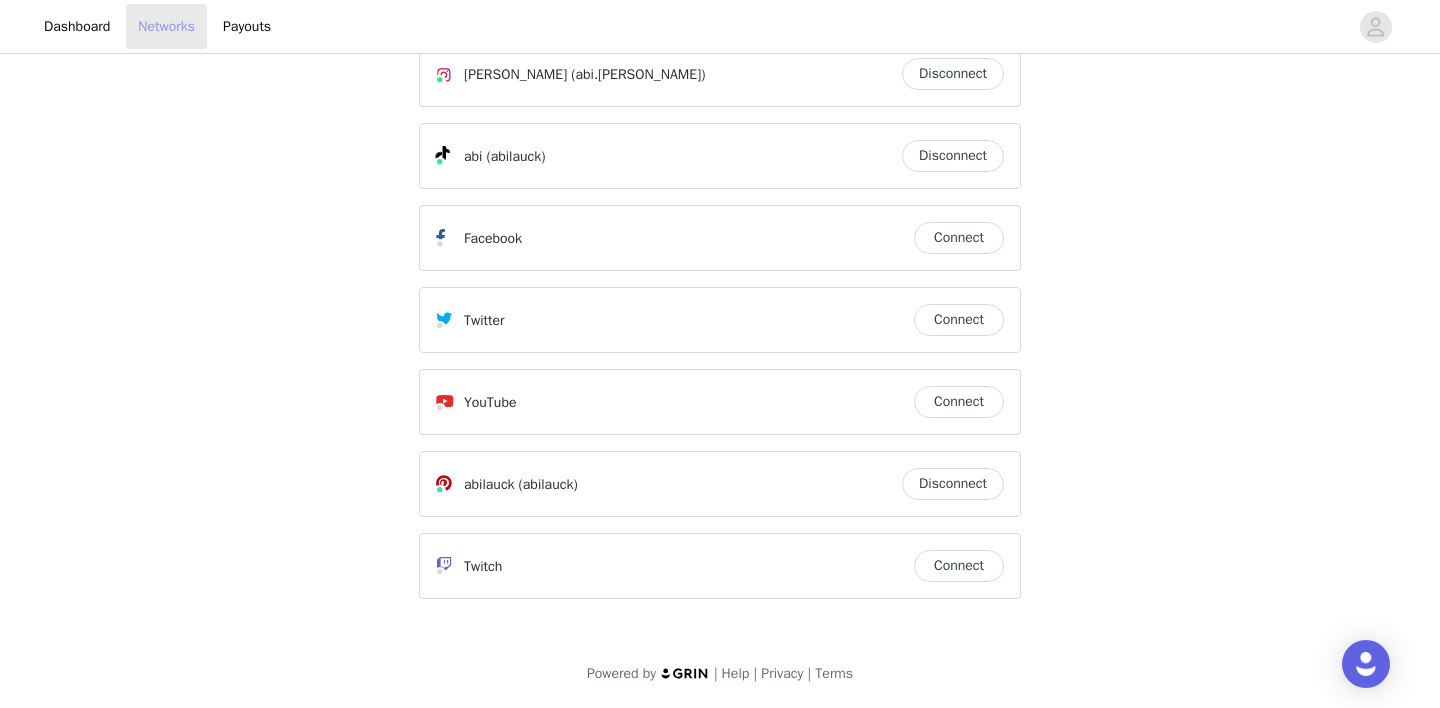 scroll, scrollTop: 0, scrollLeft: 0, axis: both 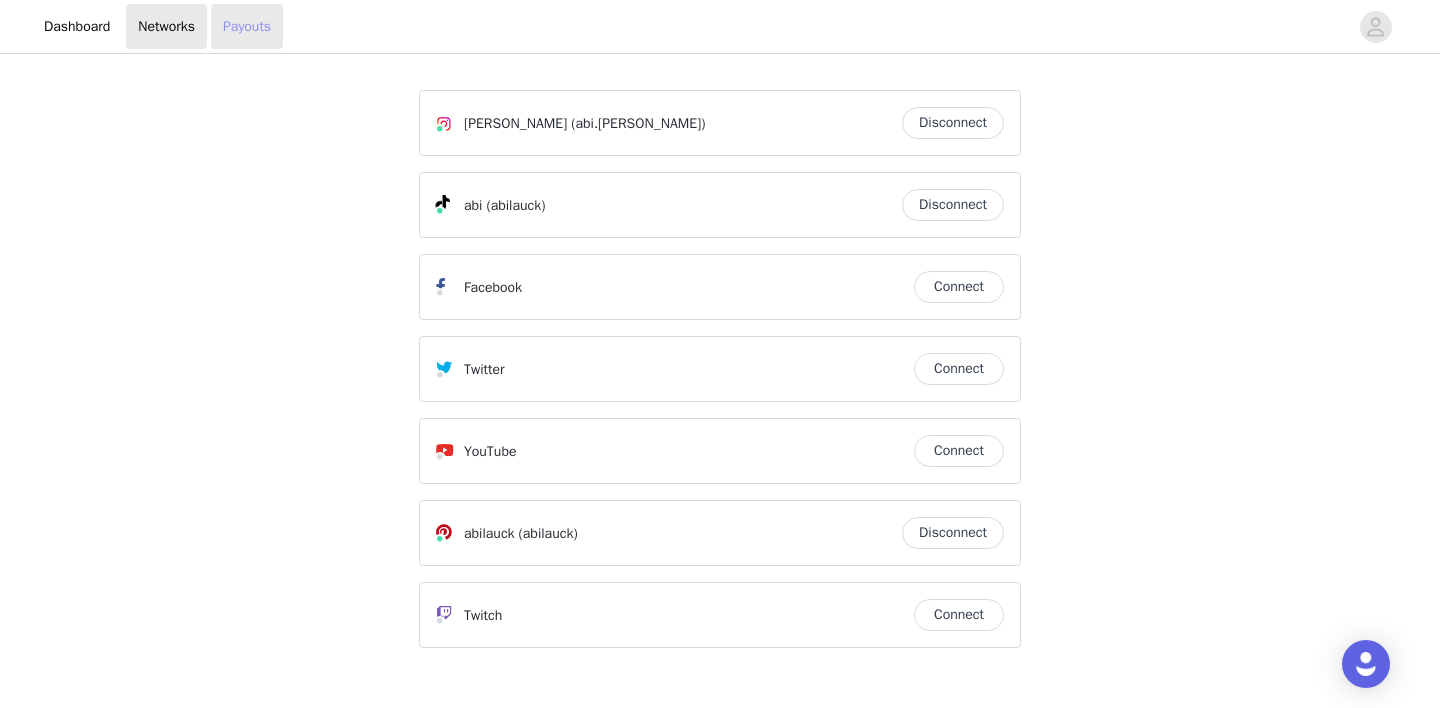 click on "Payouts" at bounding box center [247, 26] 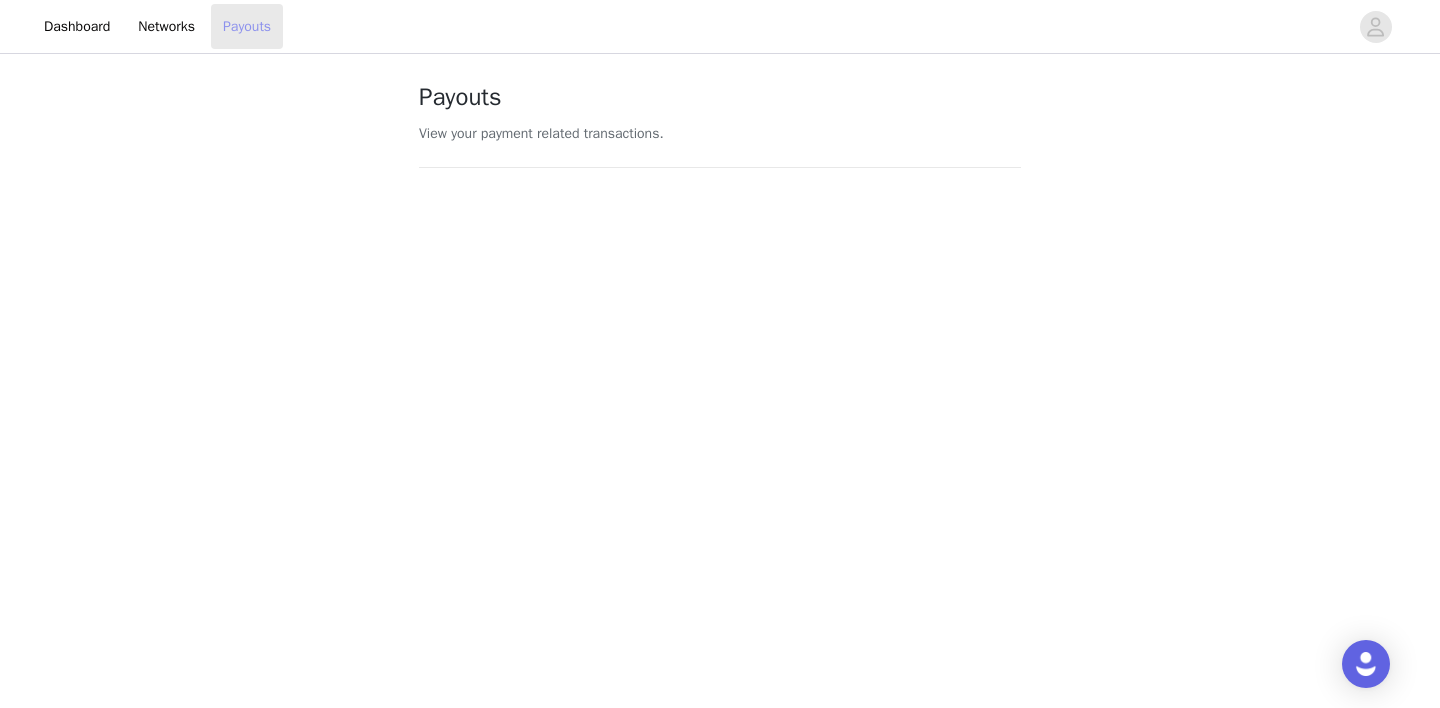 scroll, scrollTop: 584, scrollLeft: 0, axis: vertical 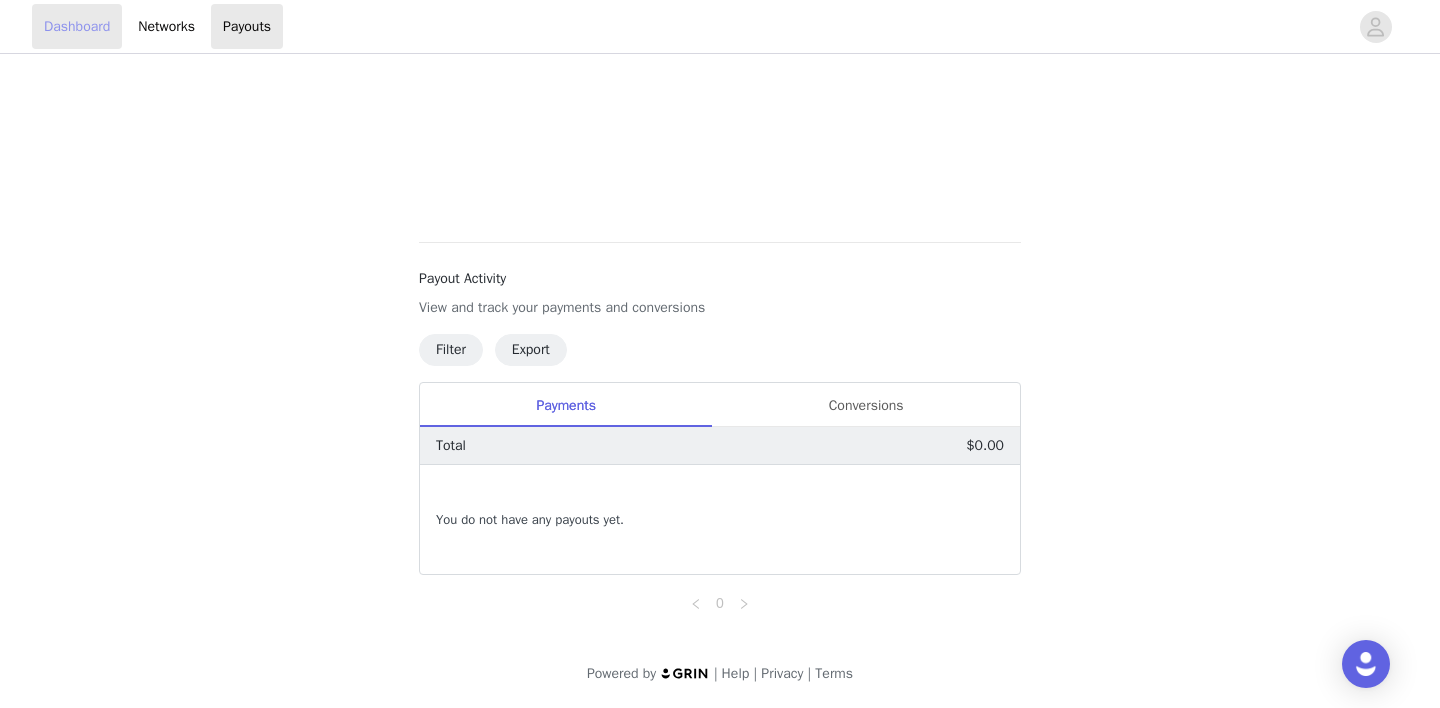 click on "Dashboard" at bounding box center [77, 26] 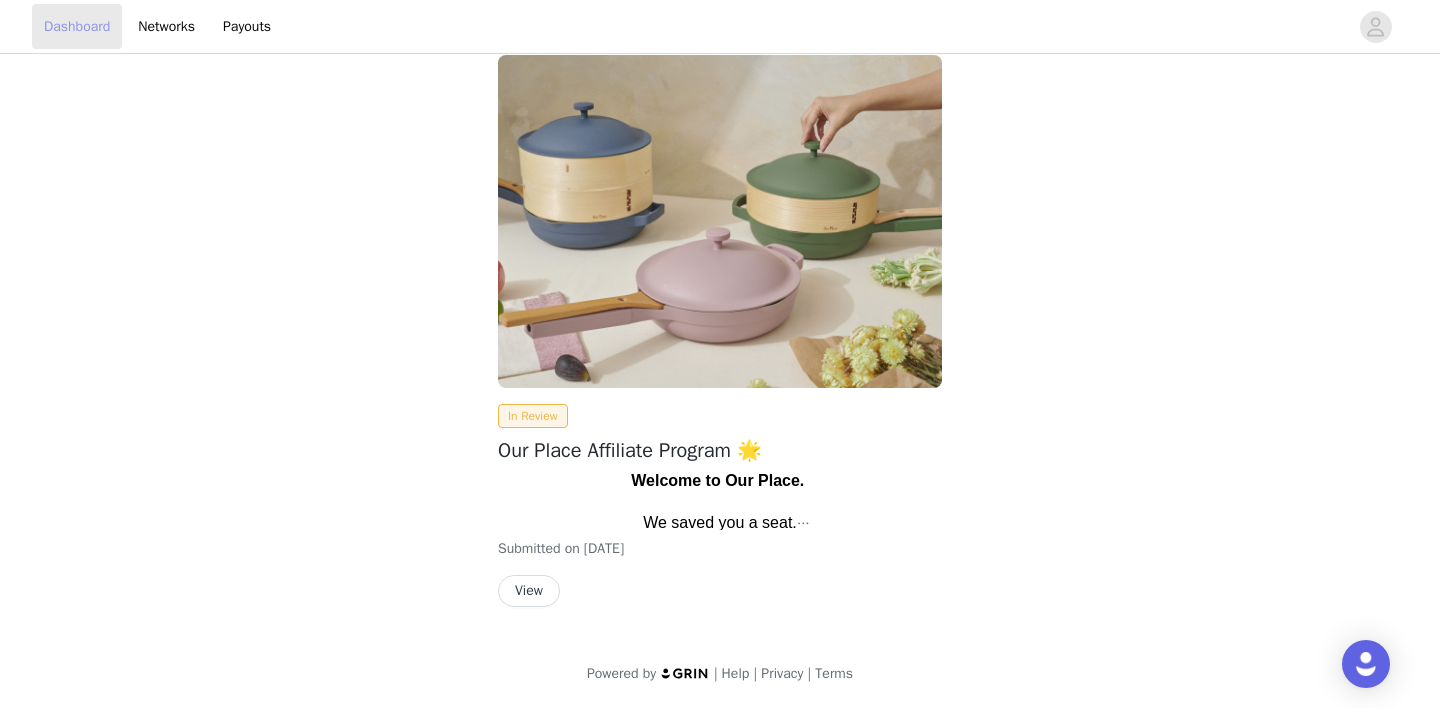 scroll, scrollTop: 27, scrollLeft: 0, axis: vertical 